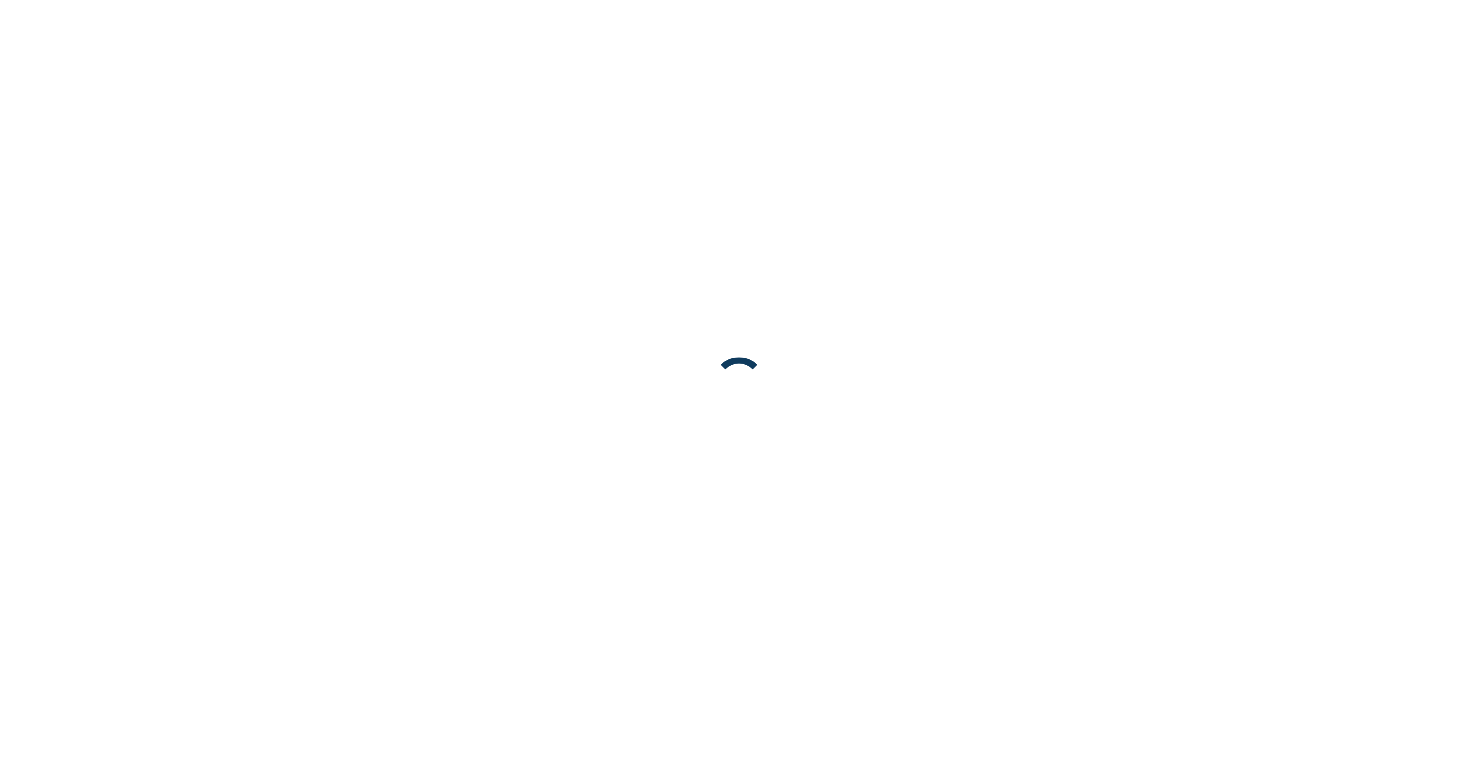 scroll, scrollTop: 0, scrollLeft: 0, axis: both 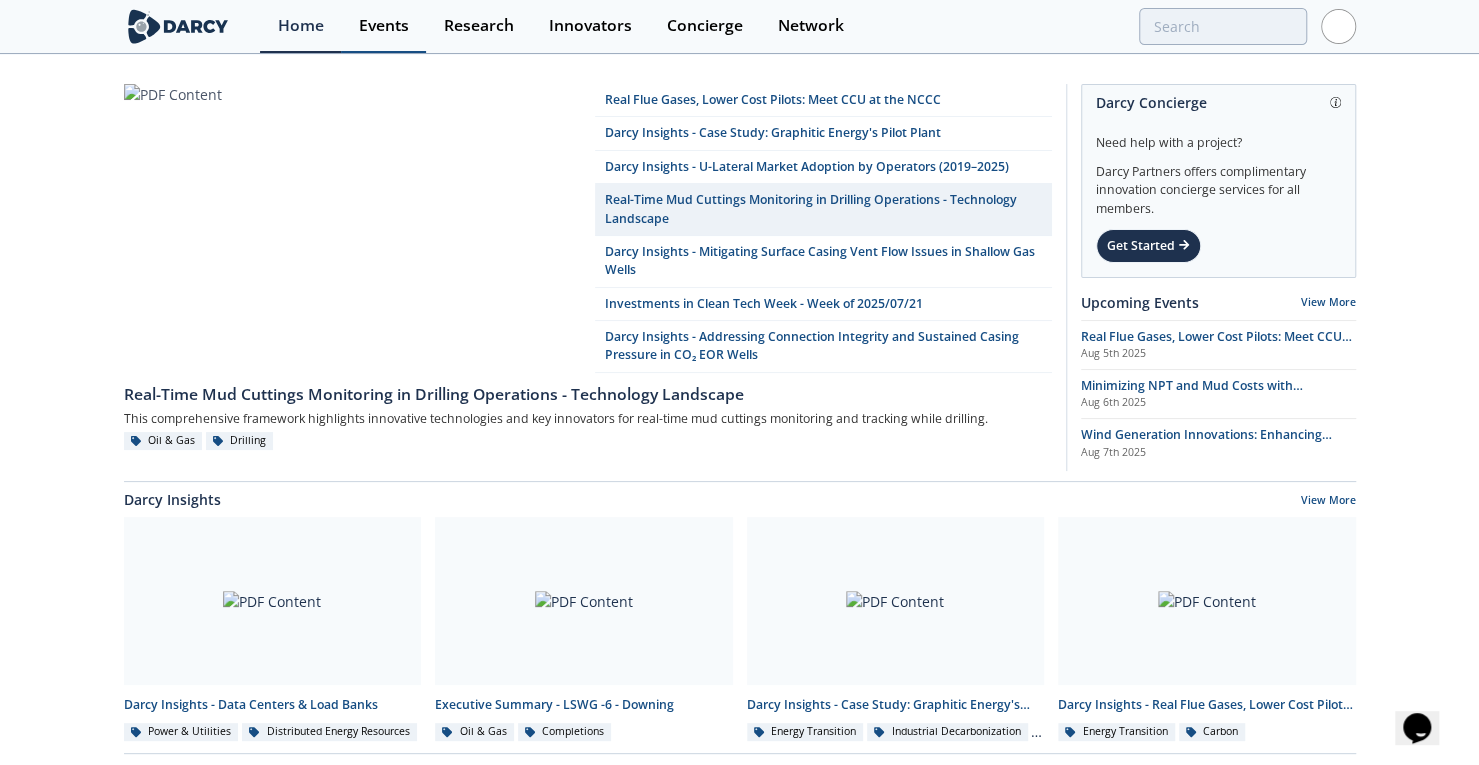 click on "Events" at bounding box center [384, 26] 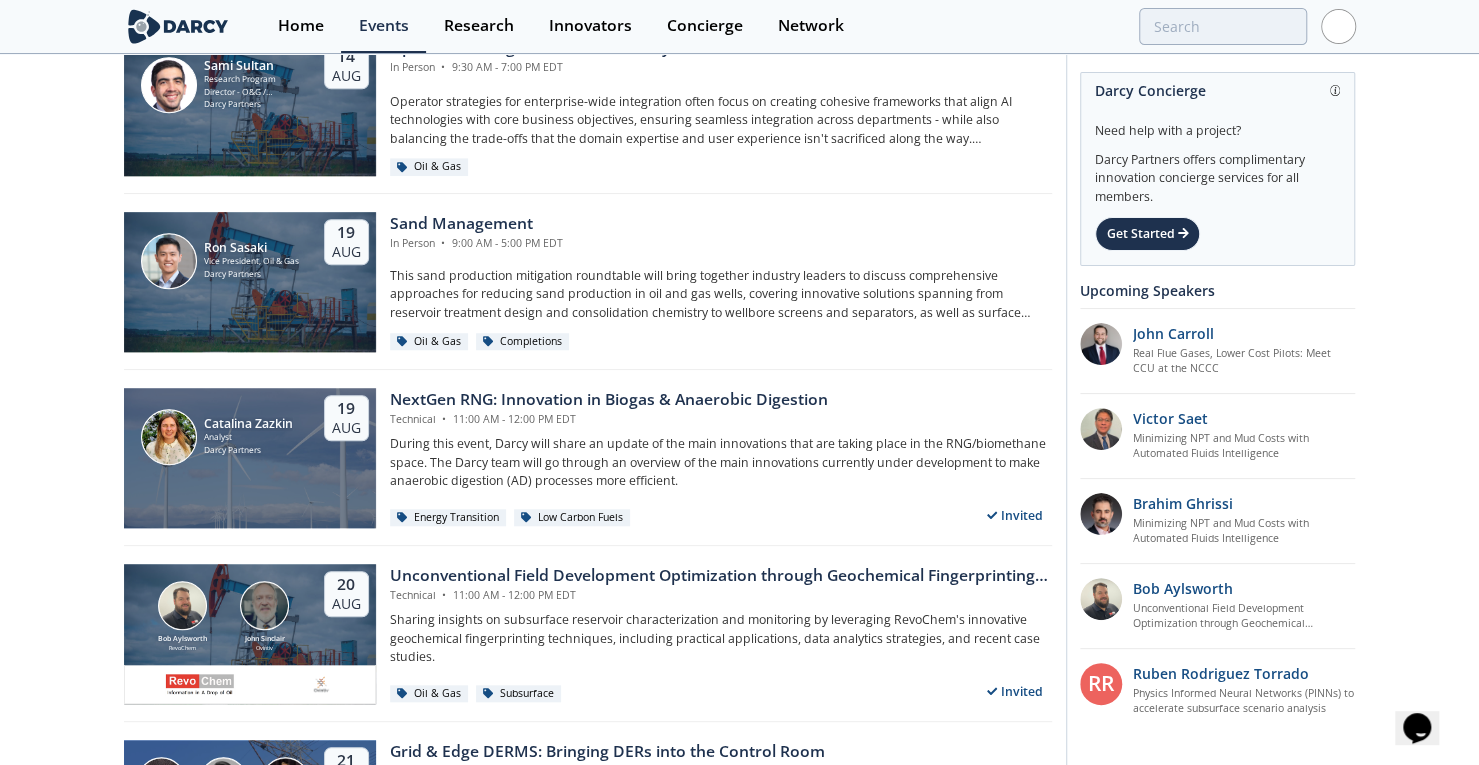 drag, startPoint x: 1399, startPoint y: 171, endPoint x: 1402, endPoint y: 335, distance: 164.02744 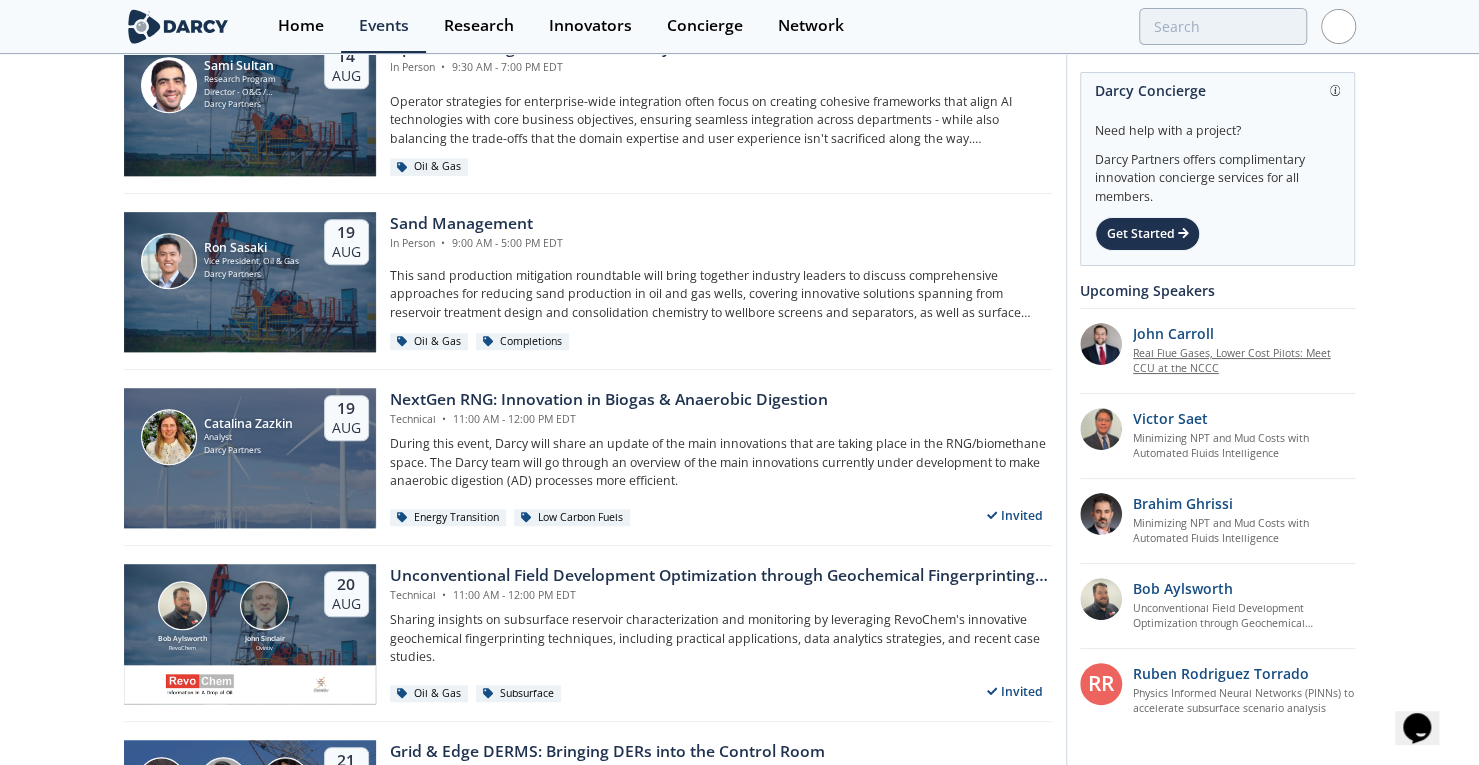 scroll, scrollTop: 825, scrollLeft: 0, axis: vertical 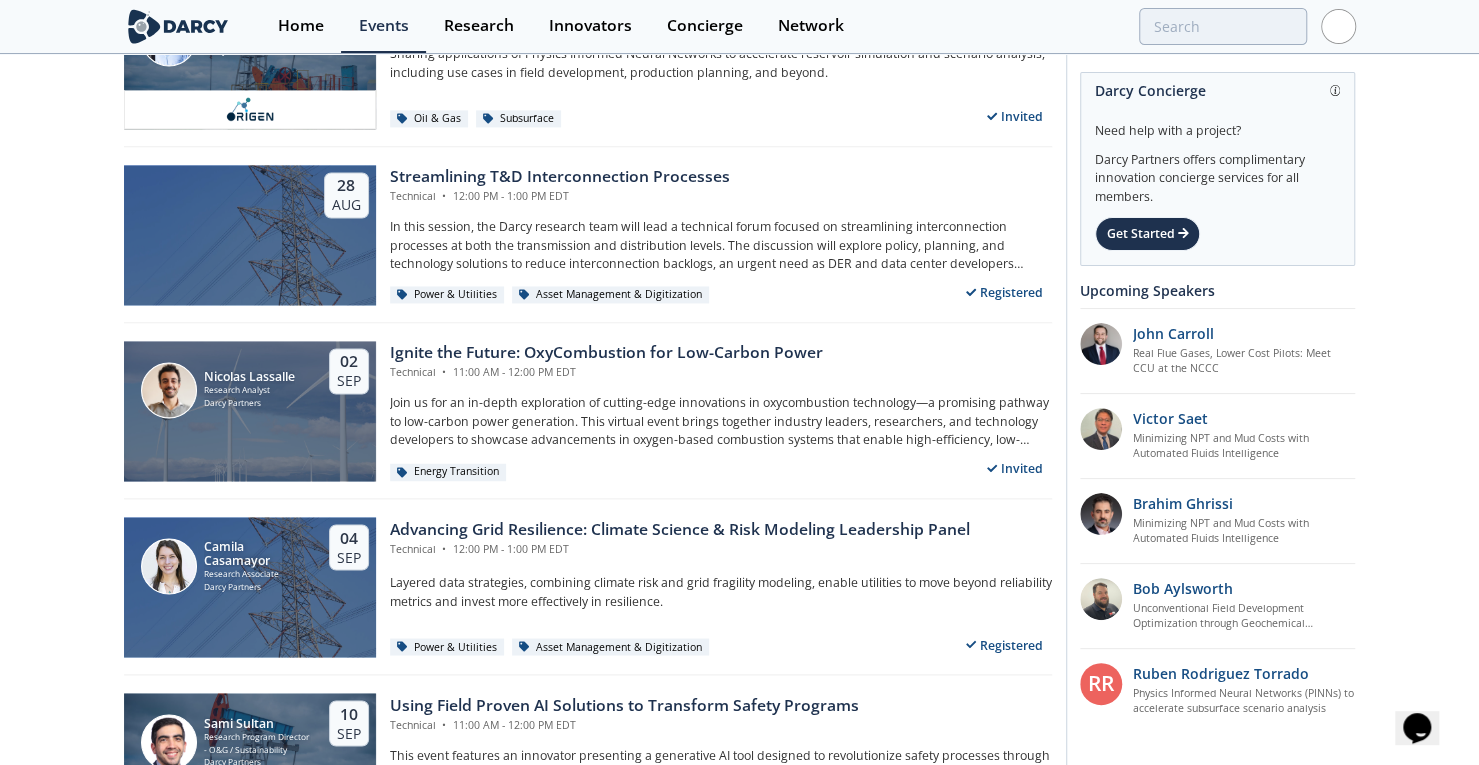 drag, startPoint x: 1404, startPoint y: 321, endPoint x: 1434, endPoint y: 506, distance: 187.41664 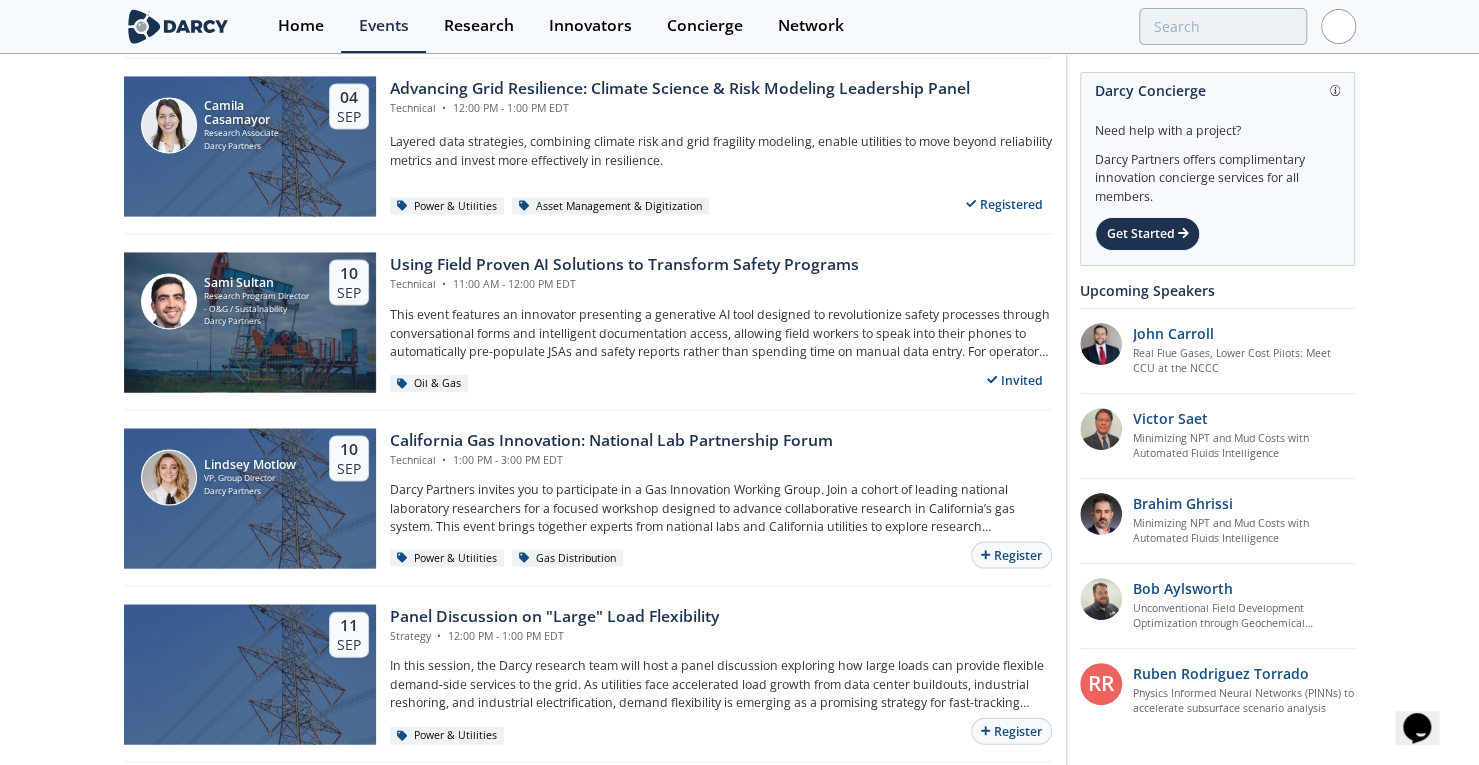 drag, startPoint x: 1375, startPoint y: 325, endPoint x: 1368, endPoint y: 465, distance: 140.1749 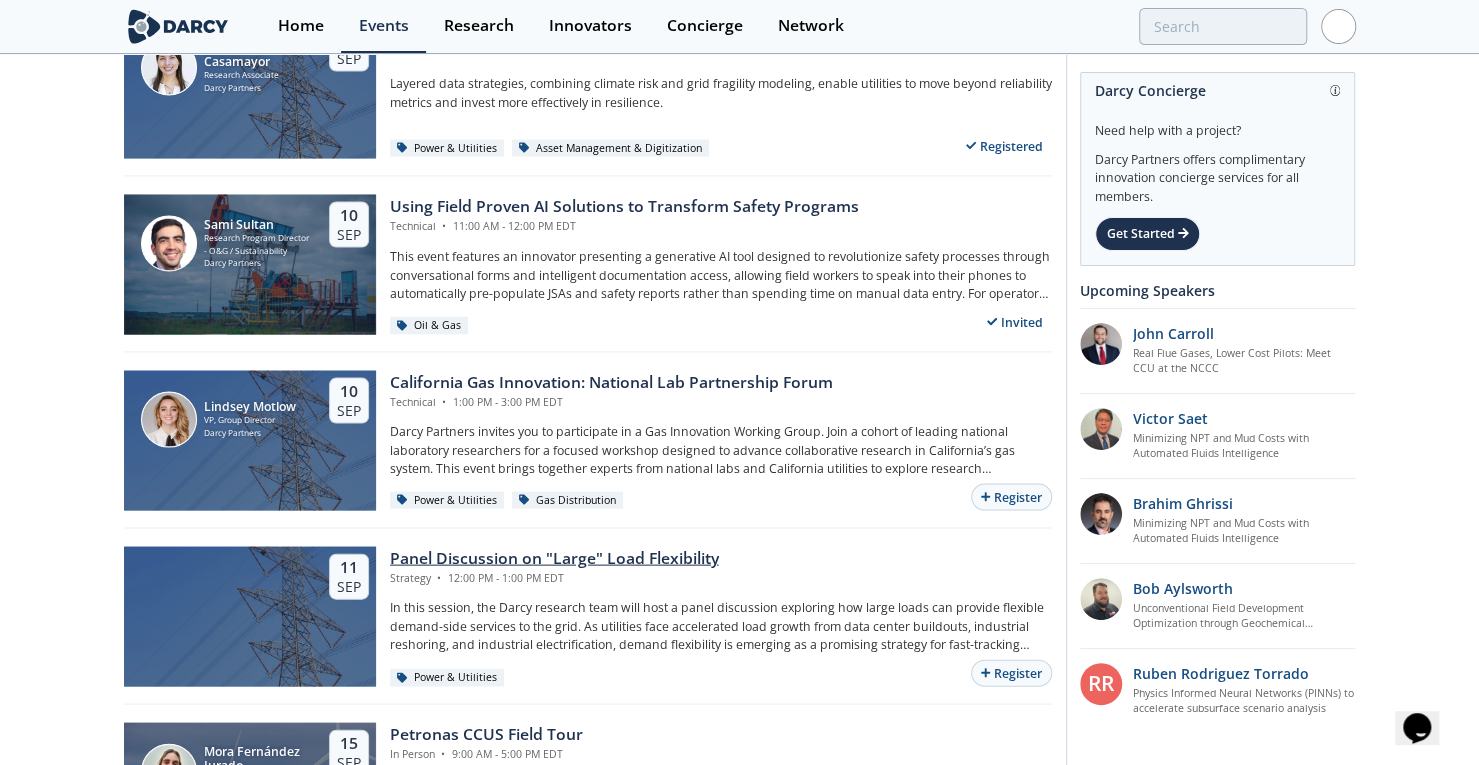 click on "Panel Discussion on "Large" Load Flexibility" at bounding box center (554, 559) 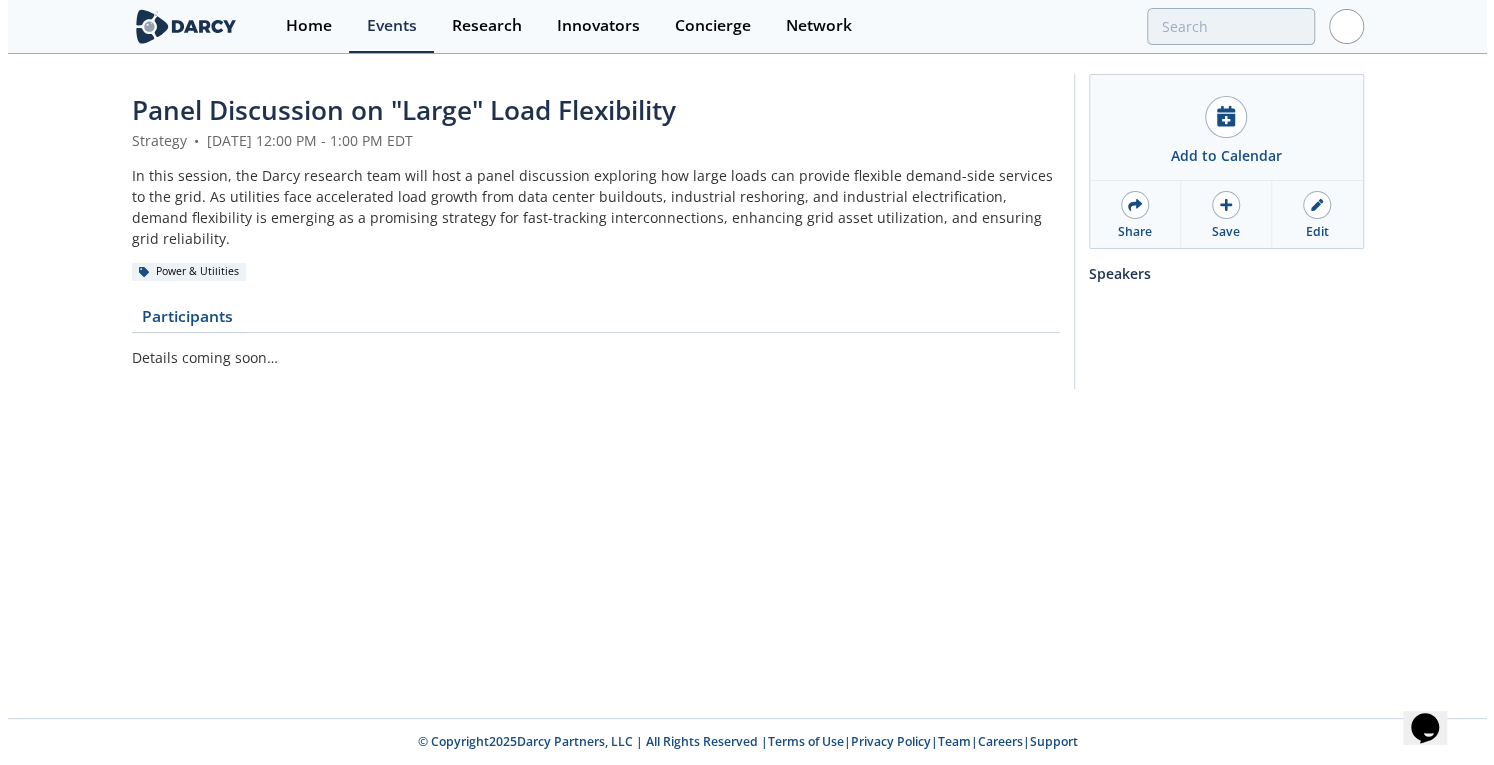 scroll, scrollTop: 0, scrollLeft: 0, axis: both 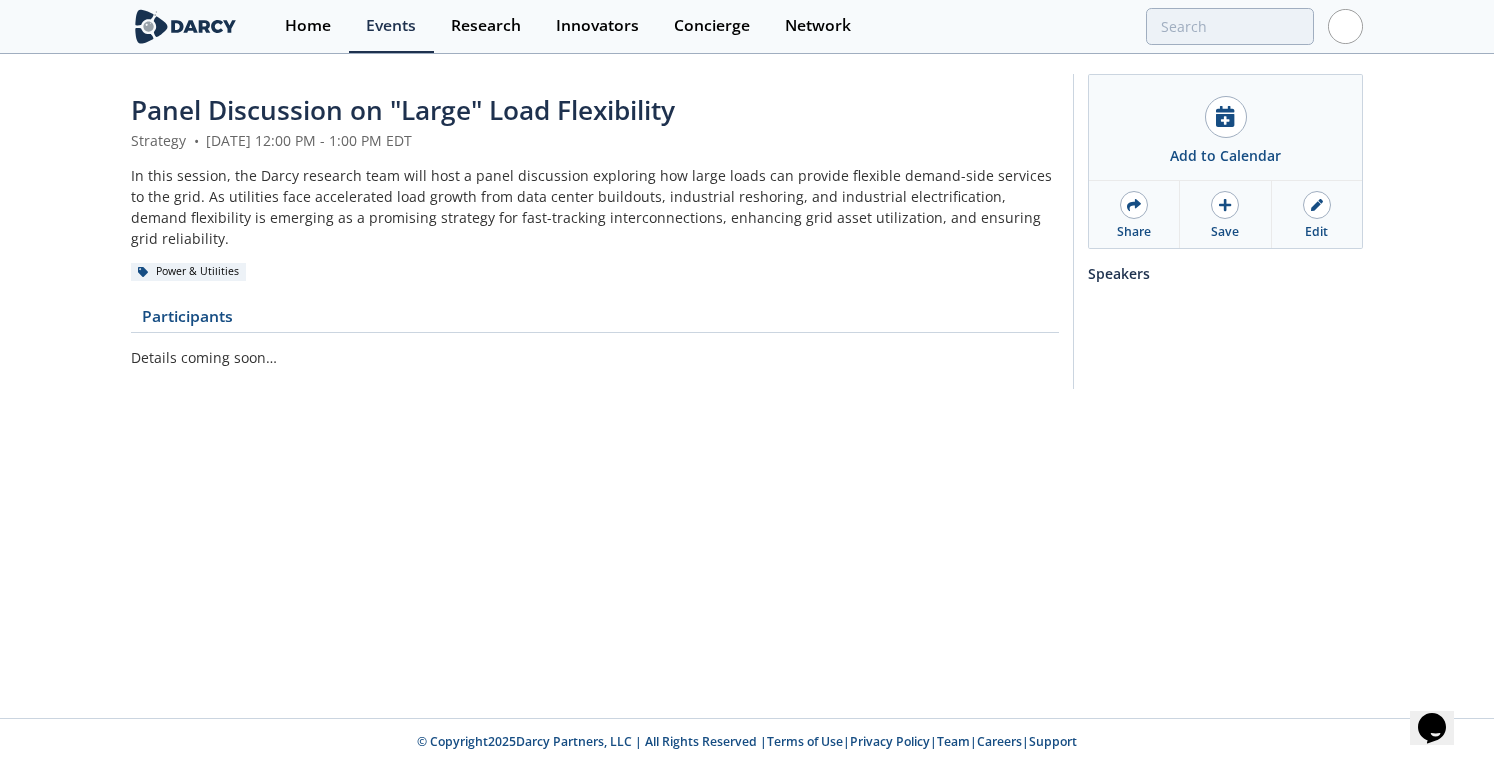 click on "Panel Discussion on "Large" Load Flexibility" at bounding box center (403, 110) 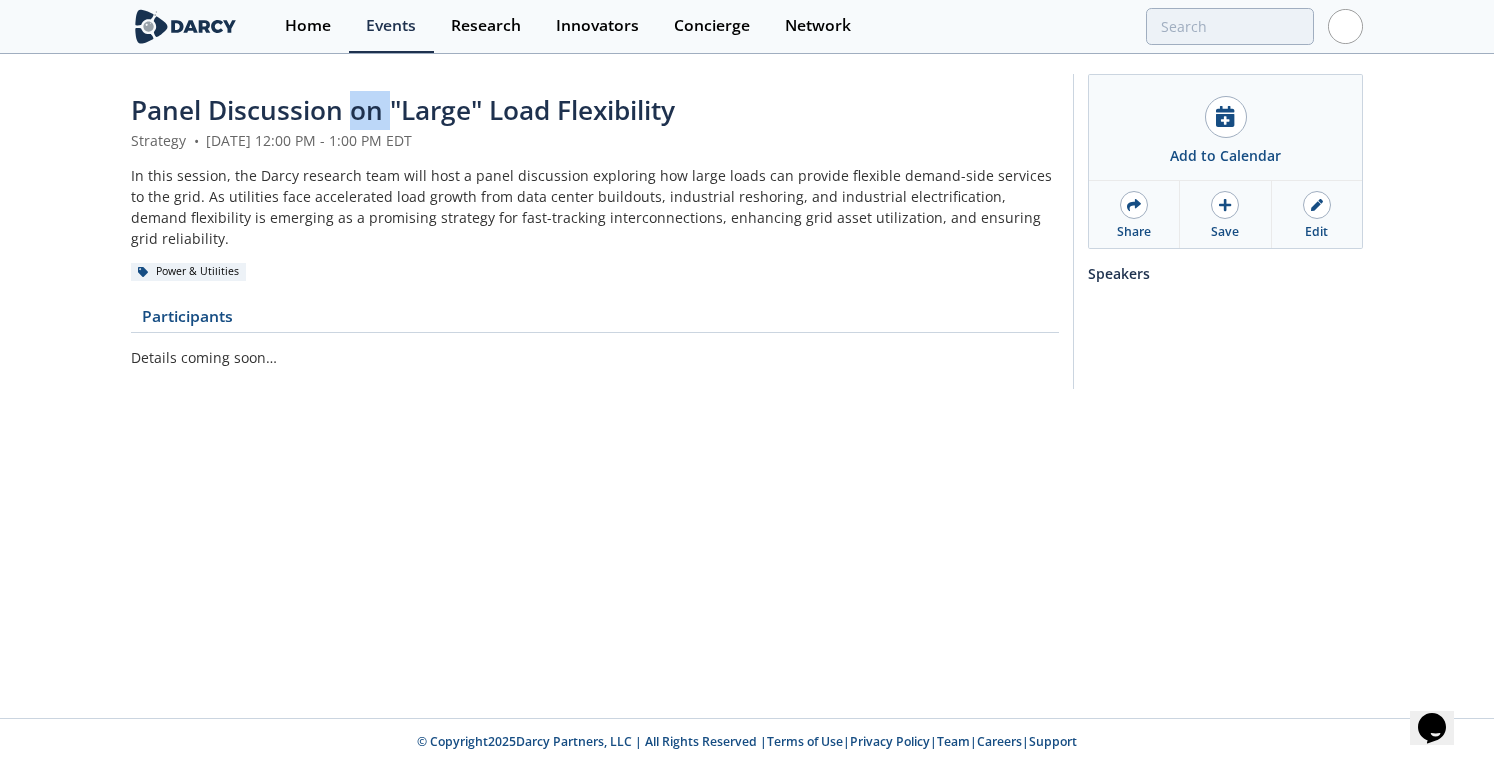click on "Panel Discussion on "Large" Load Flexibility" at bounding box center [403, 110] 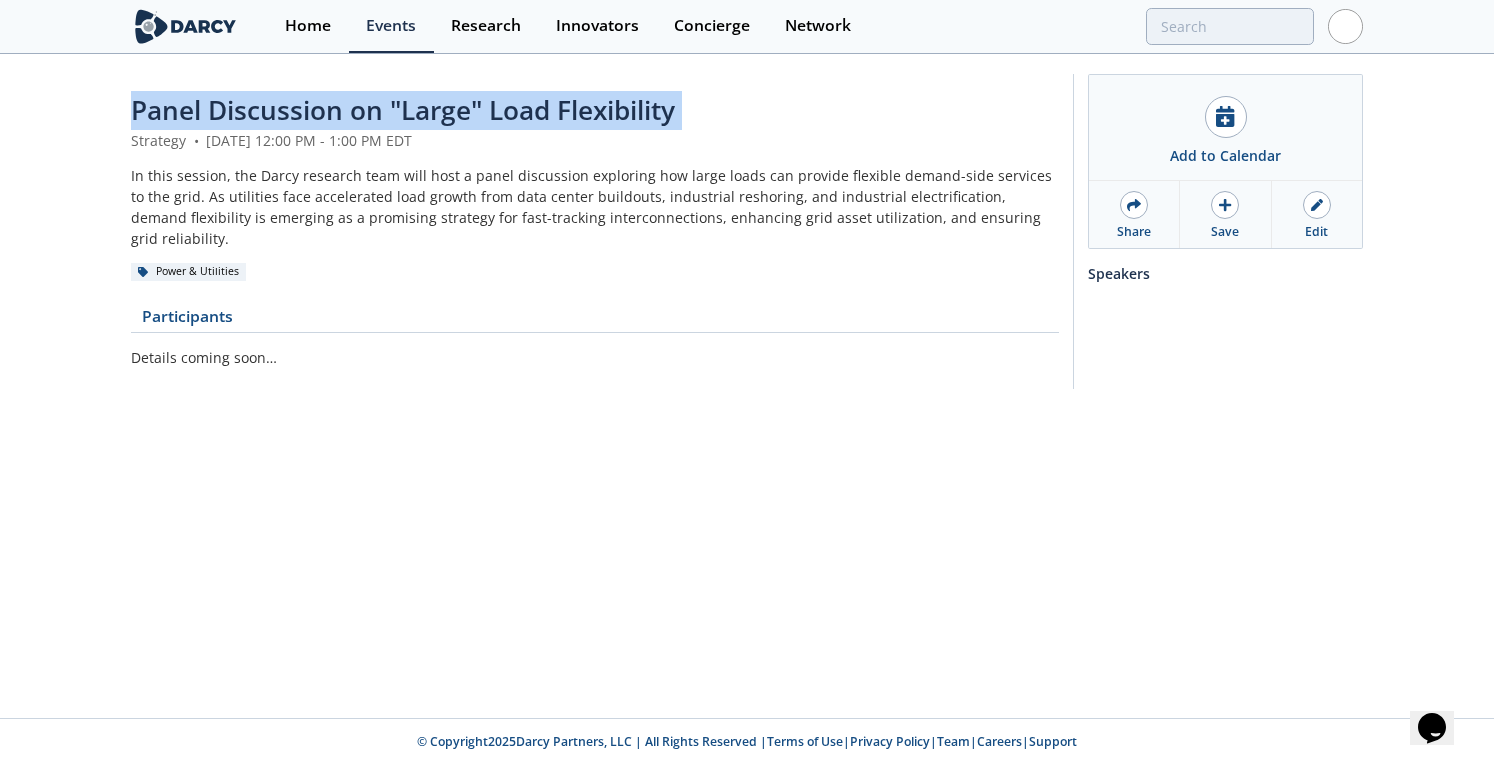 click on "Panel Discussion on "Large" Load Flexibility" at bounding box center [403, 110] 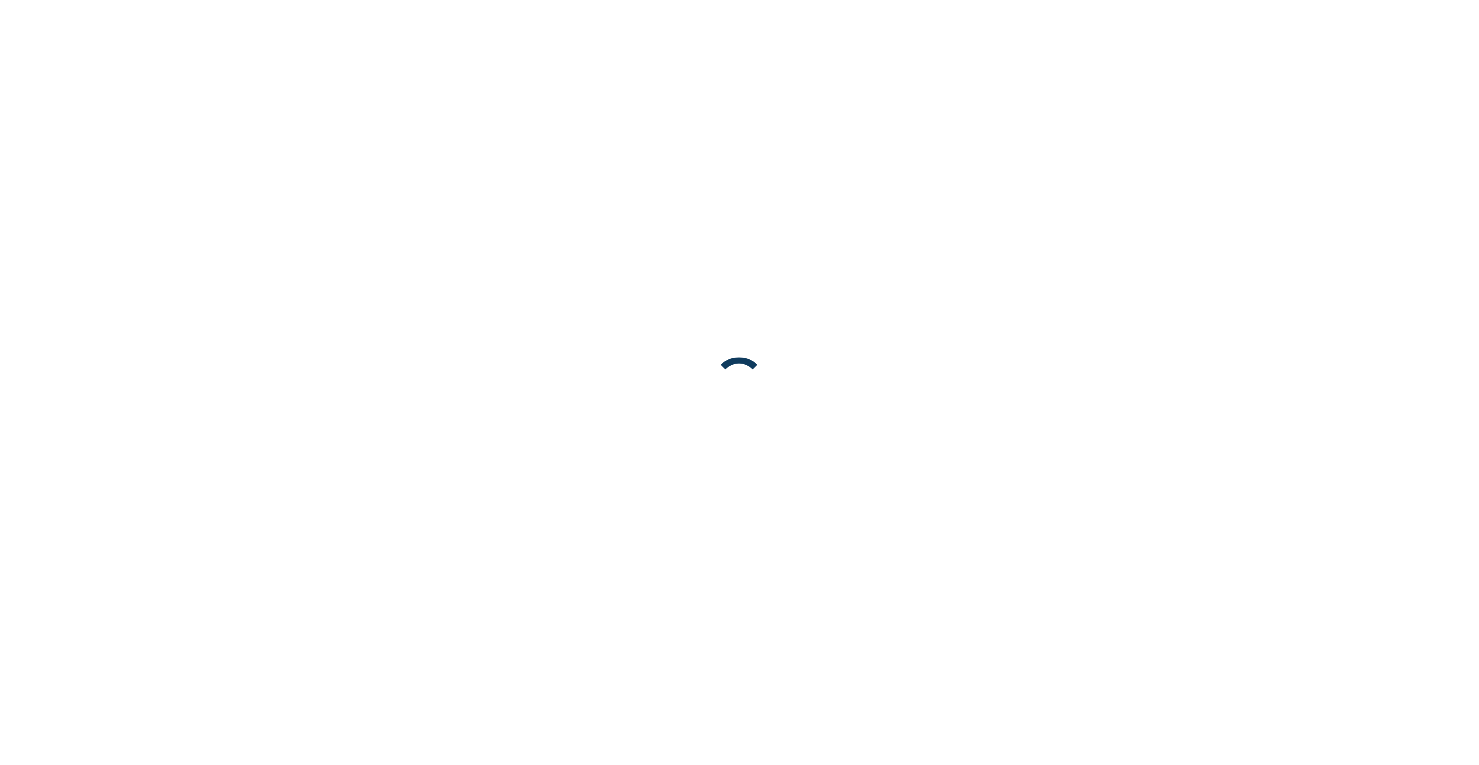 scroll, scrollTop: 0, scrollLeft: 0, axis: both 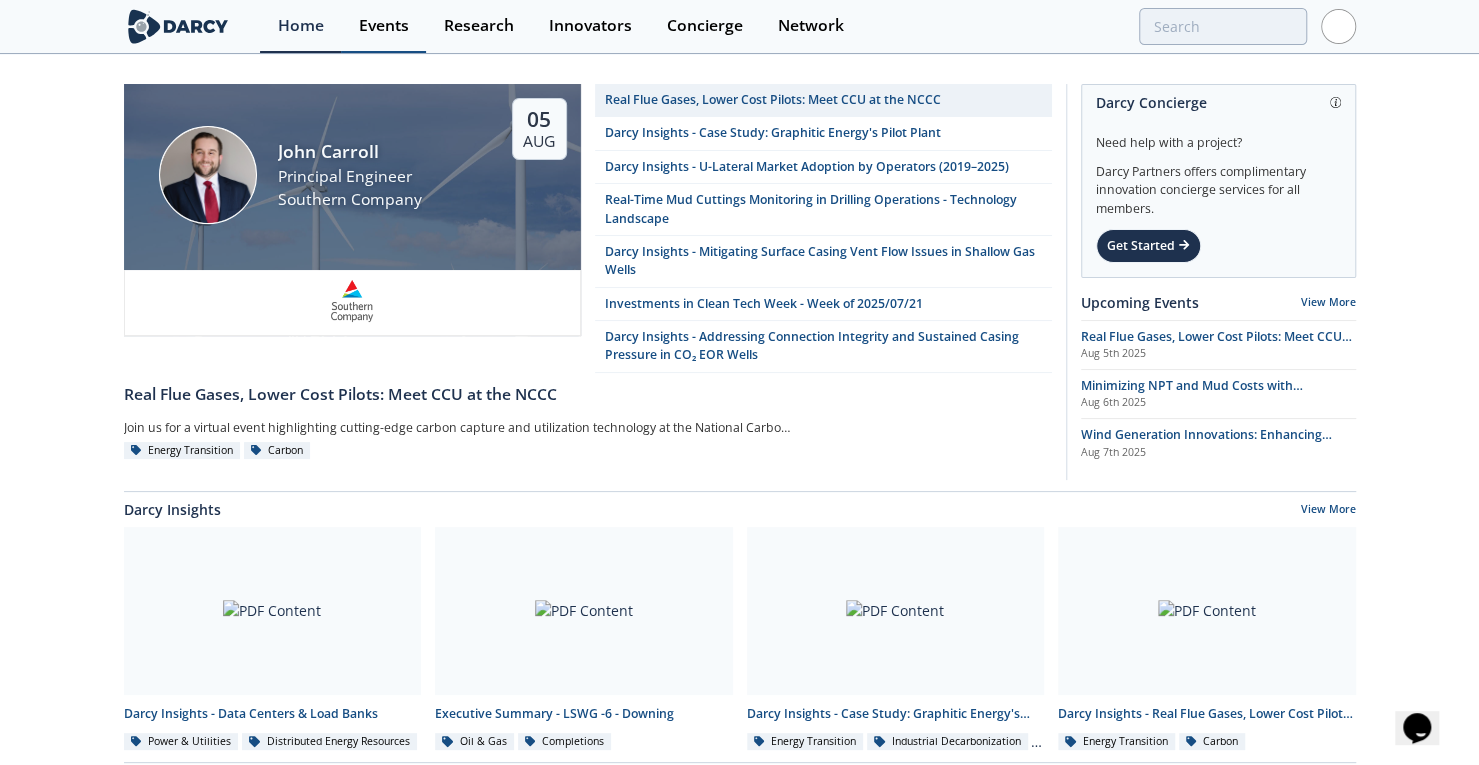 click on "Events" at bounding box center (384, 26) 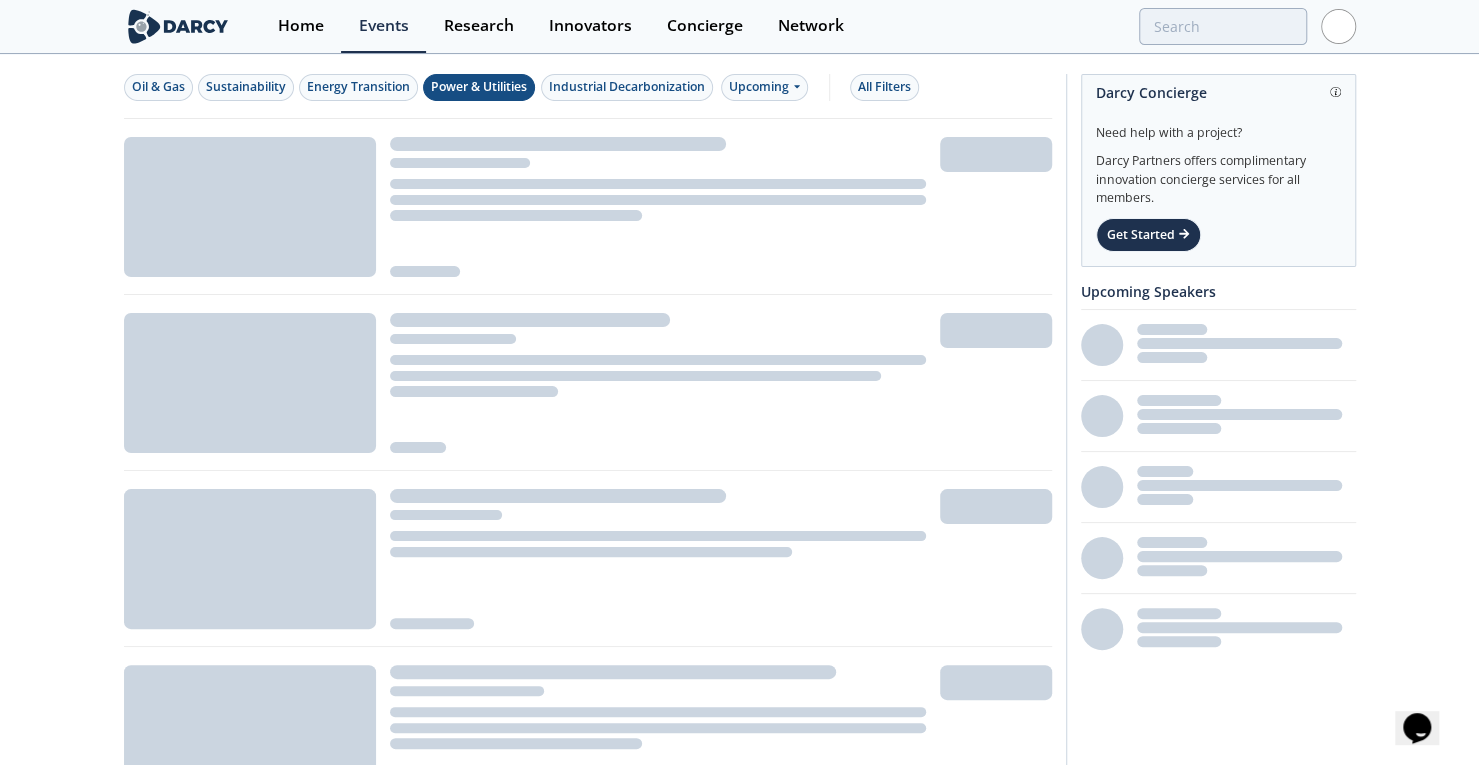 click on "Power & Utilities" at bounding box center [479, 87] 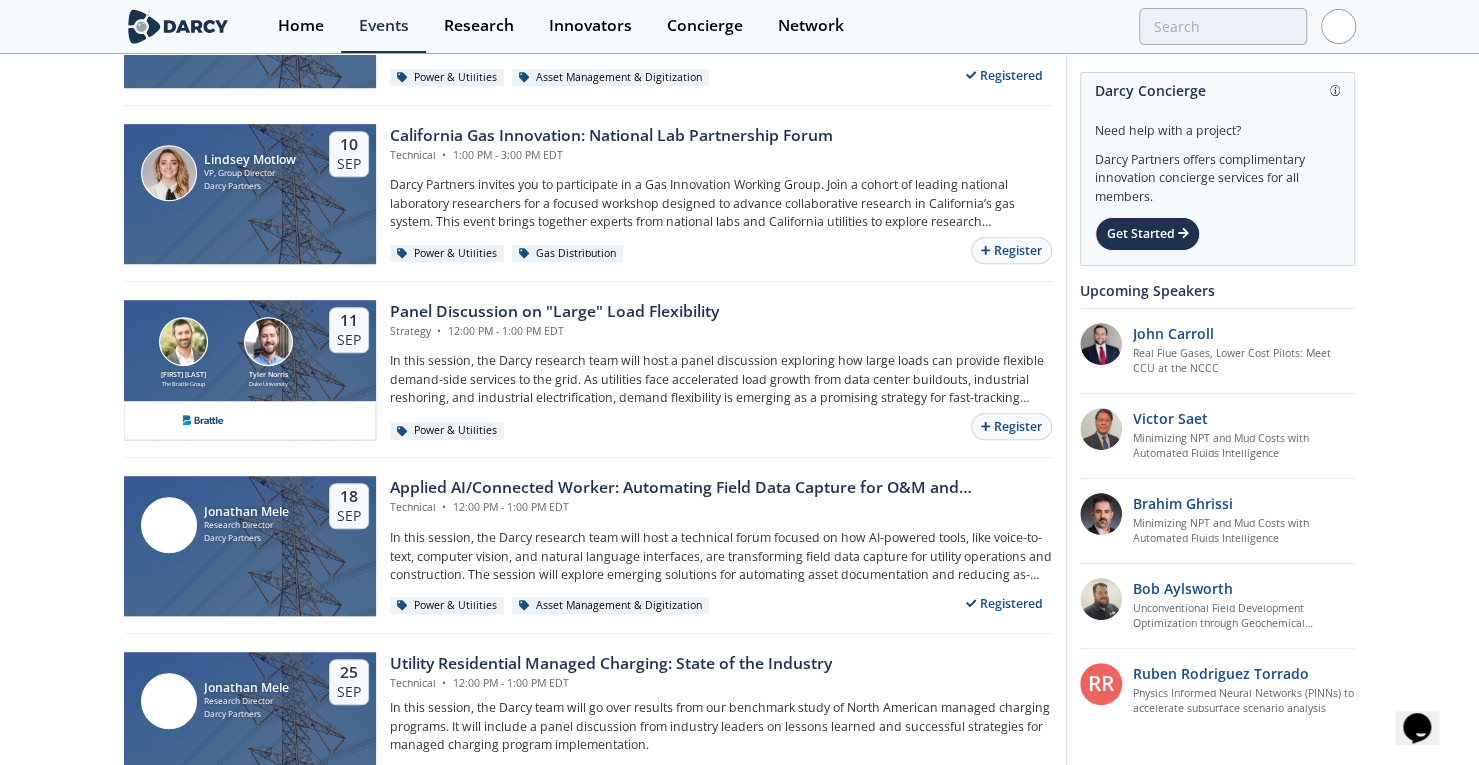 scroll, scrollTop: 720, scrollLeft: 0, axis: vertical 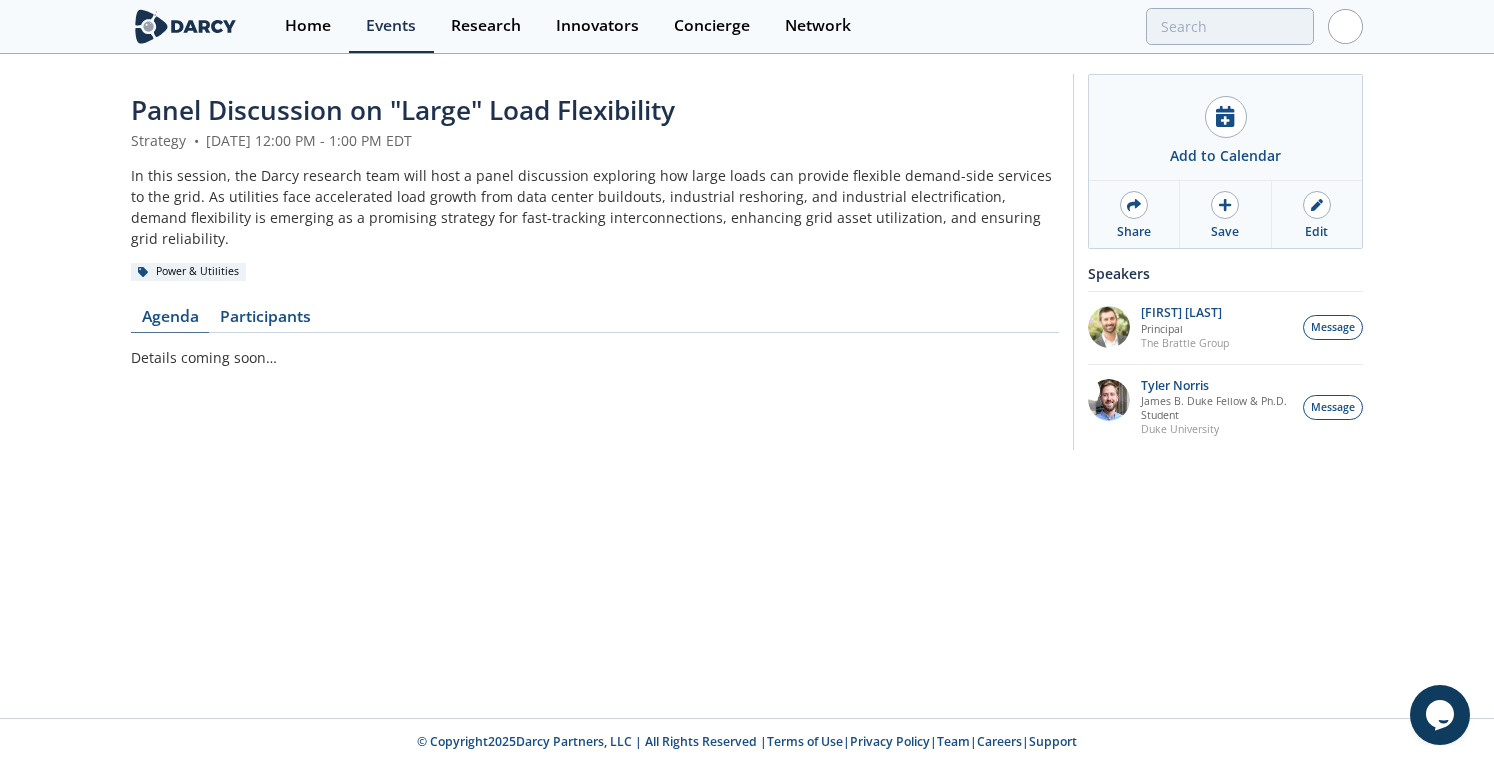 click on "Agenda" at bounding box center (170, 321) 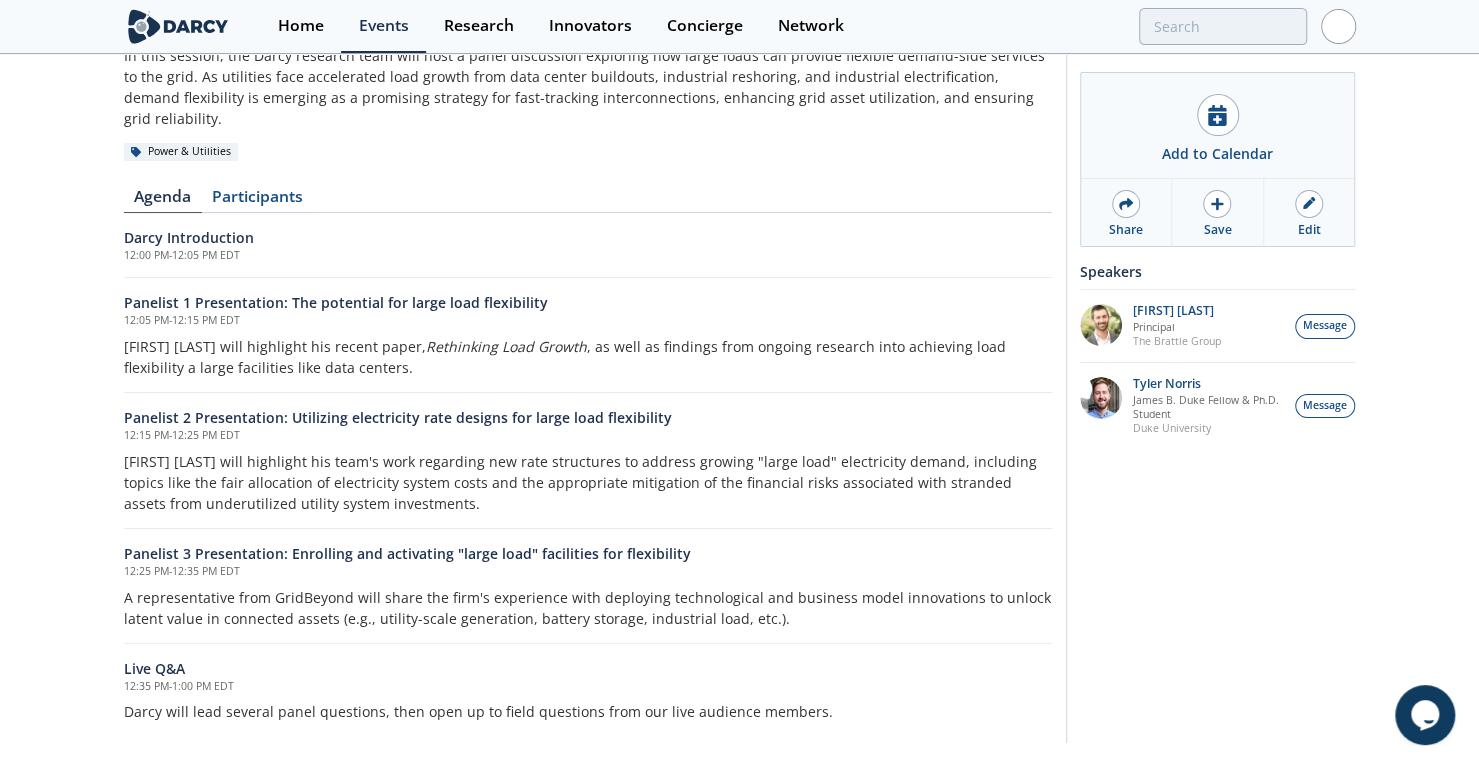drag, startPoint x: 504, startPoint y: 245, endPoint x: 523, endPoint y: 330, distance: 87.09765 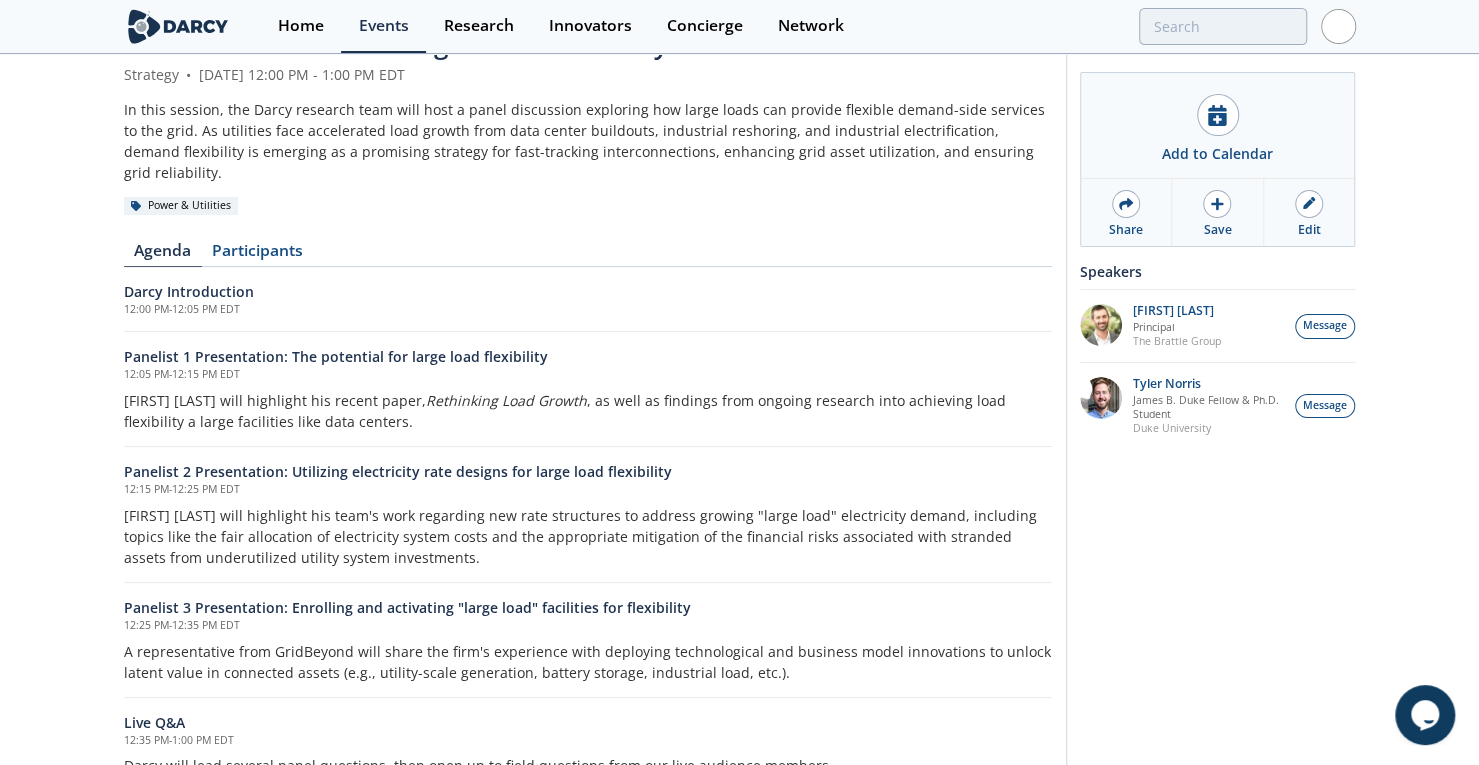 scroll, scrollTop: 0, scrollLeft: 0, axis: both 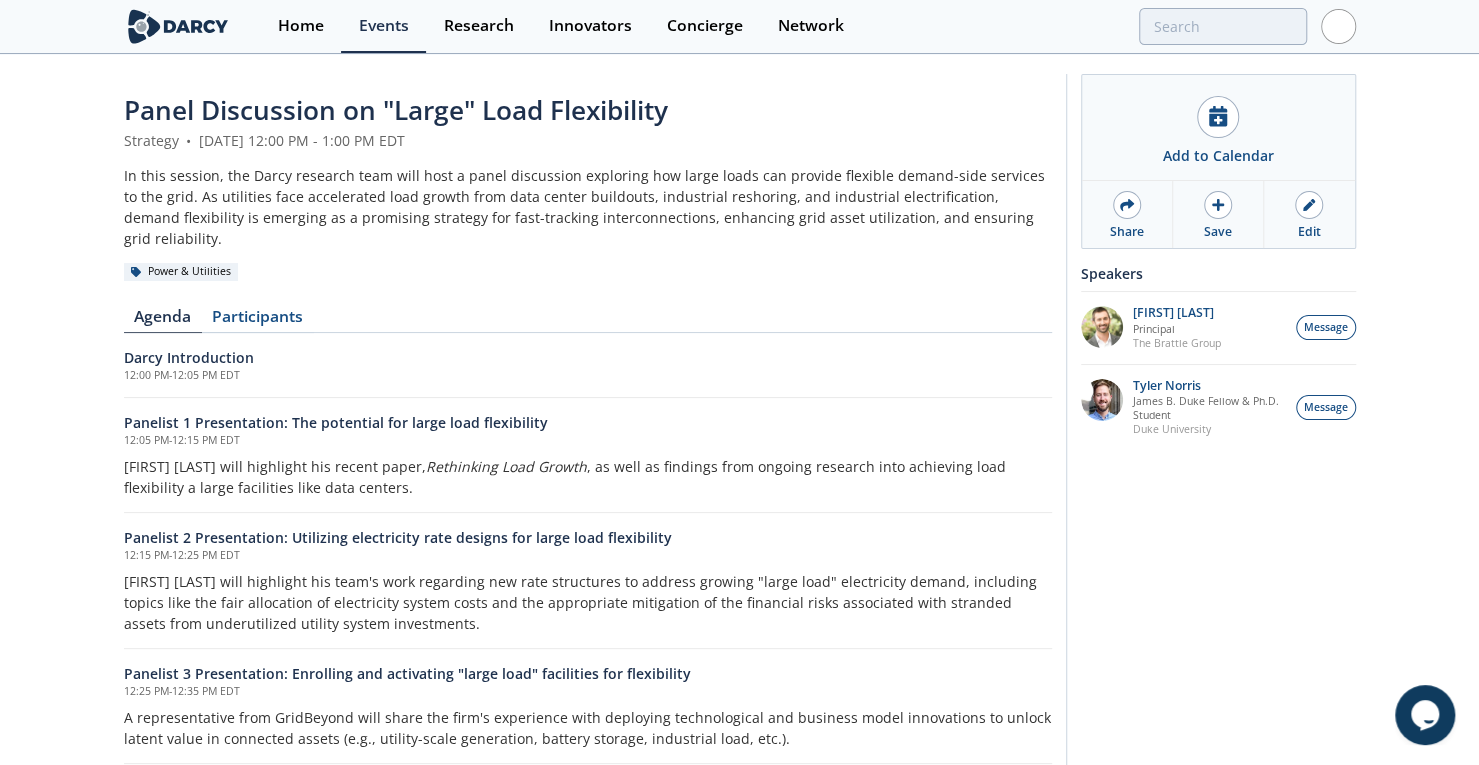 drag, startPoint x: 504, startPoint y: 439, endPoint x: 485, endPoint y: 335, distance: 105.72133 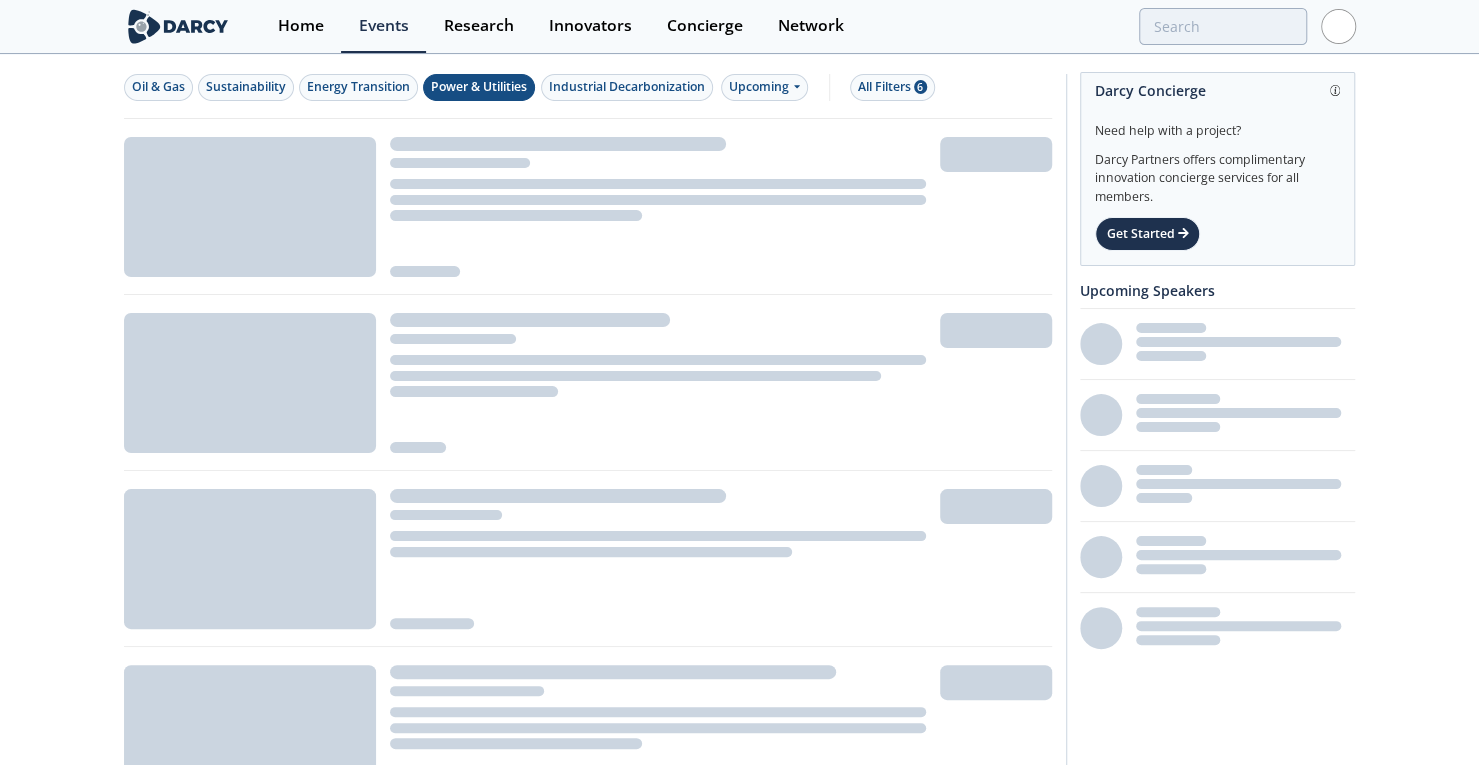 scroll, scrollTop: 720, scrollLeft: 0, axis: vertical 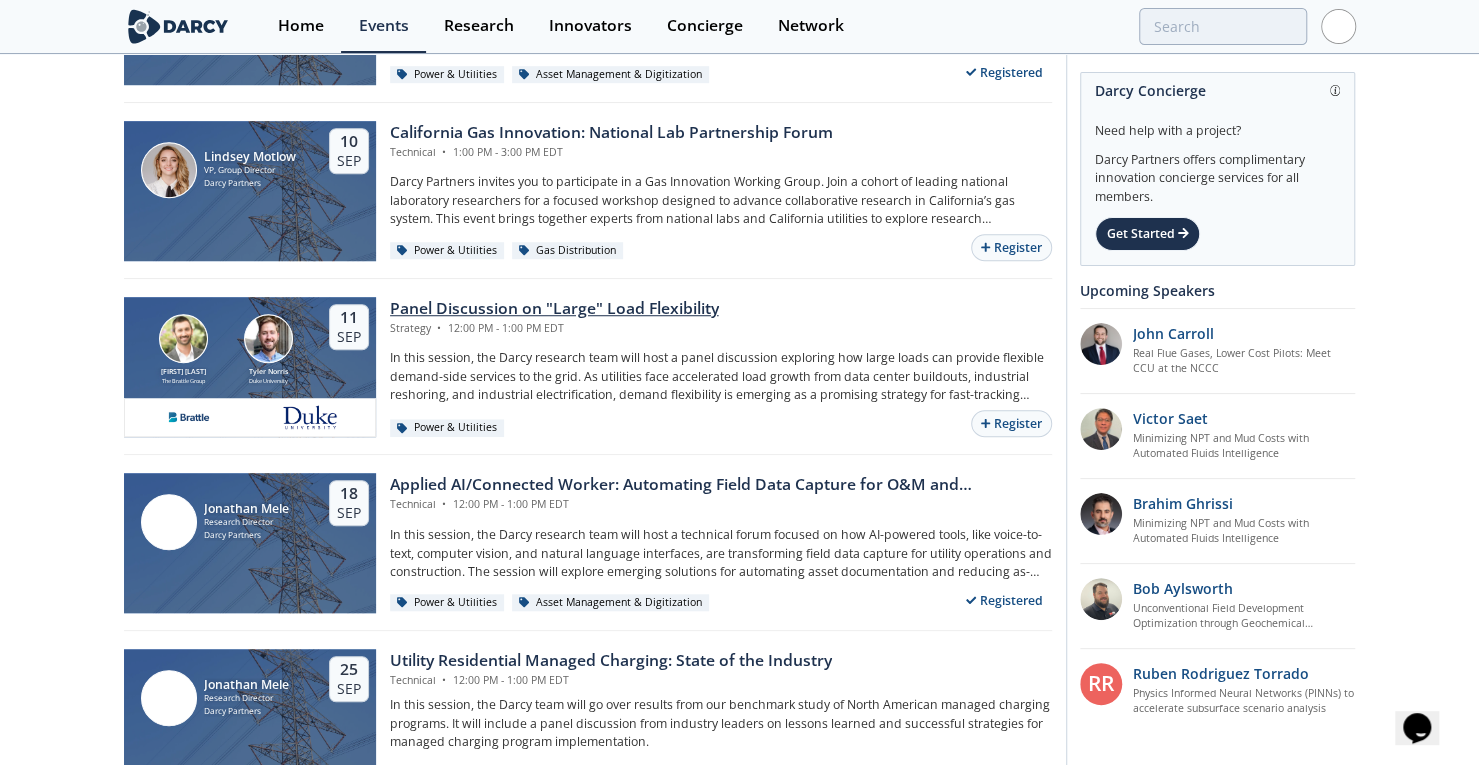 click on "Panel Discussion on "Large" Load Flexibility" at bounding box center (554, 309) 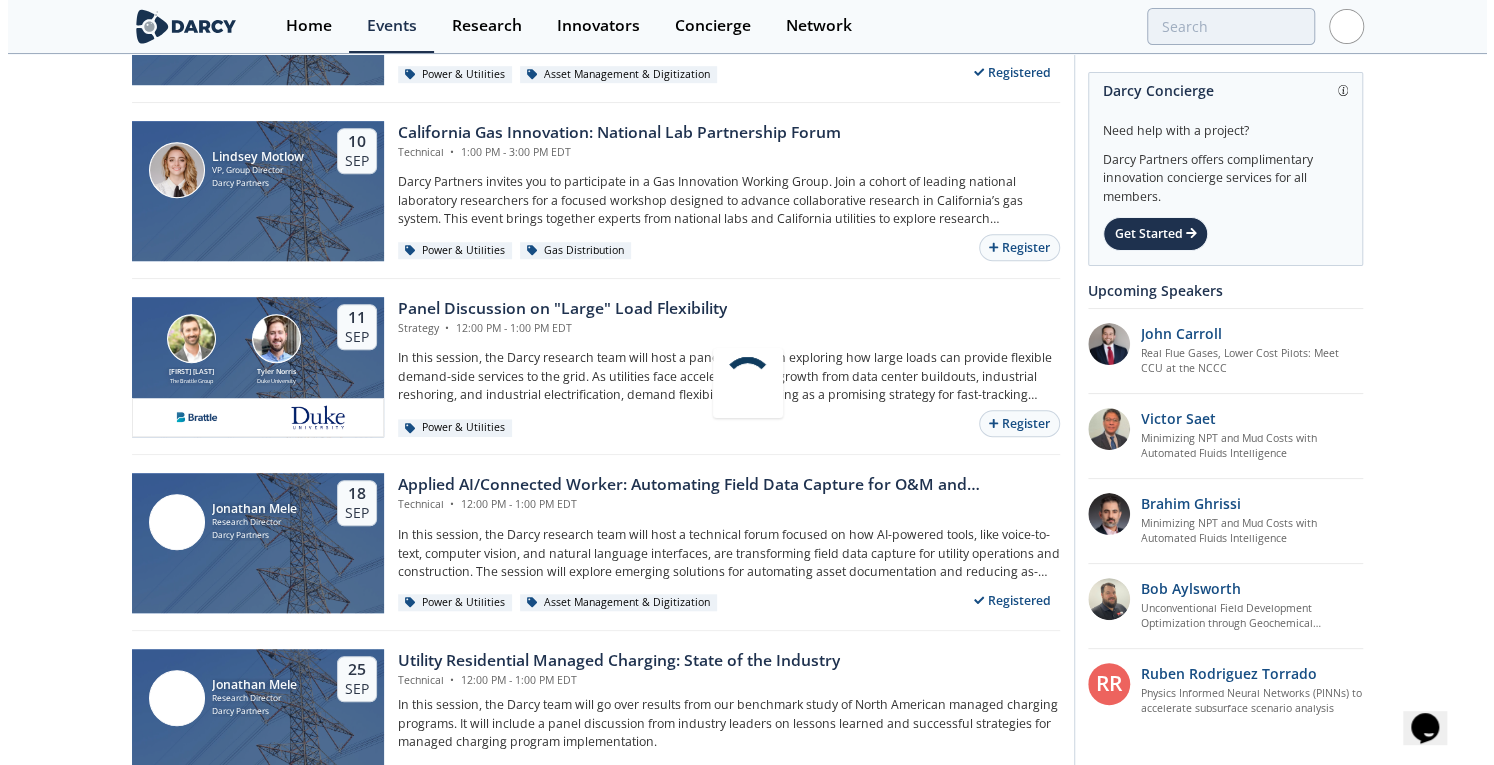 scroll, scrollTop: 0, scrollLeft: 0, axis: both 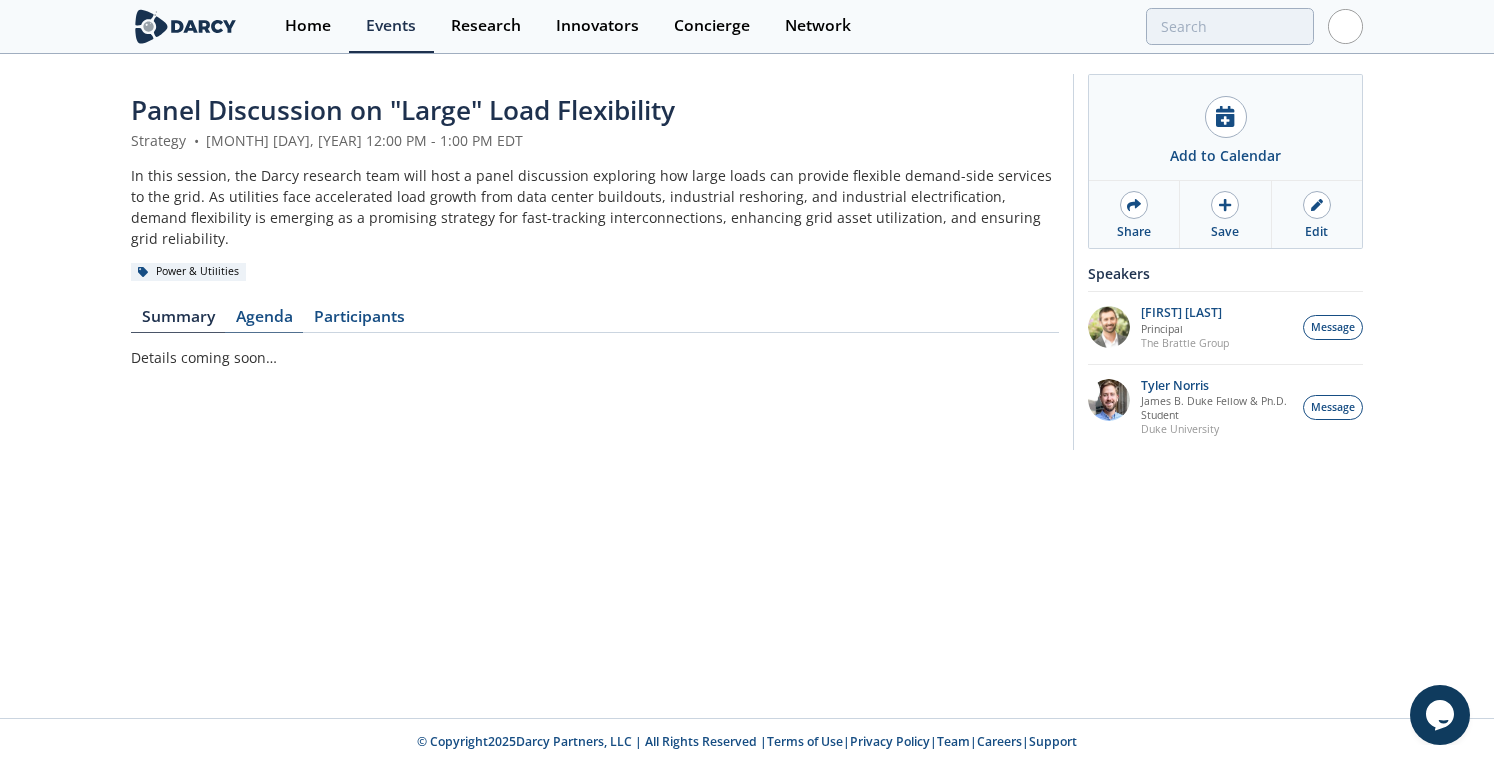 click on "Agenda" at bounding box center (264, 321) 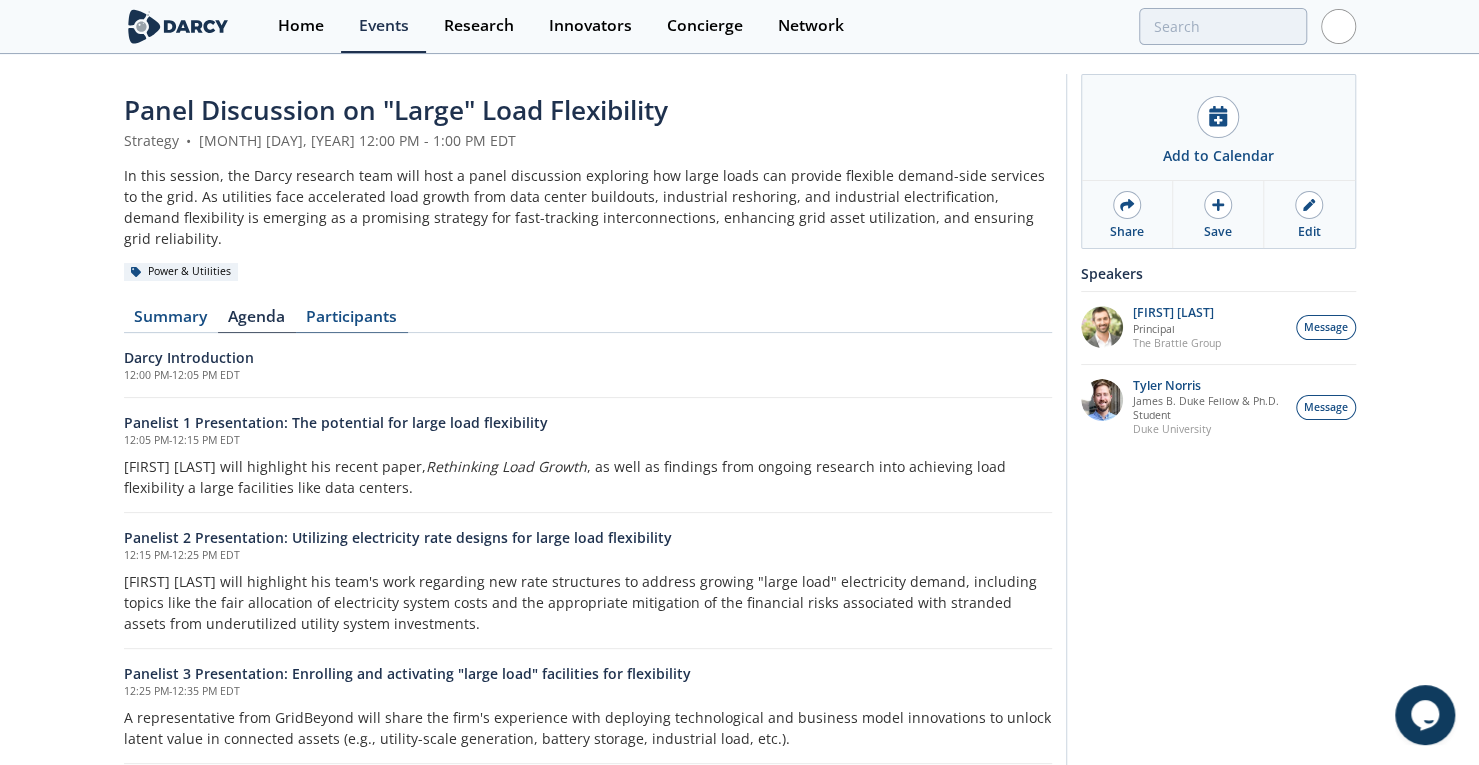 click on "Participants" at bounding box center [352, 321] 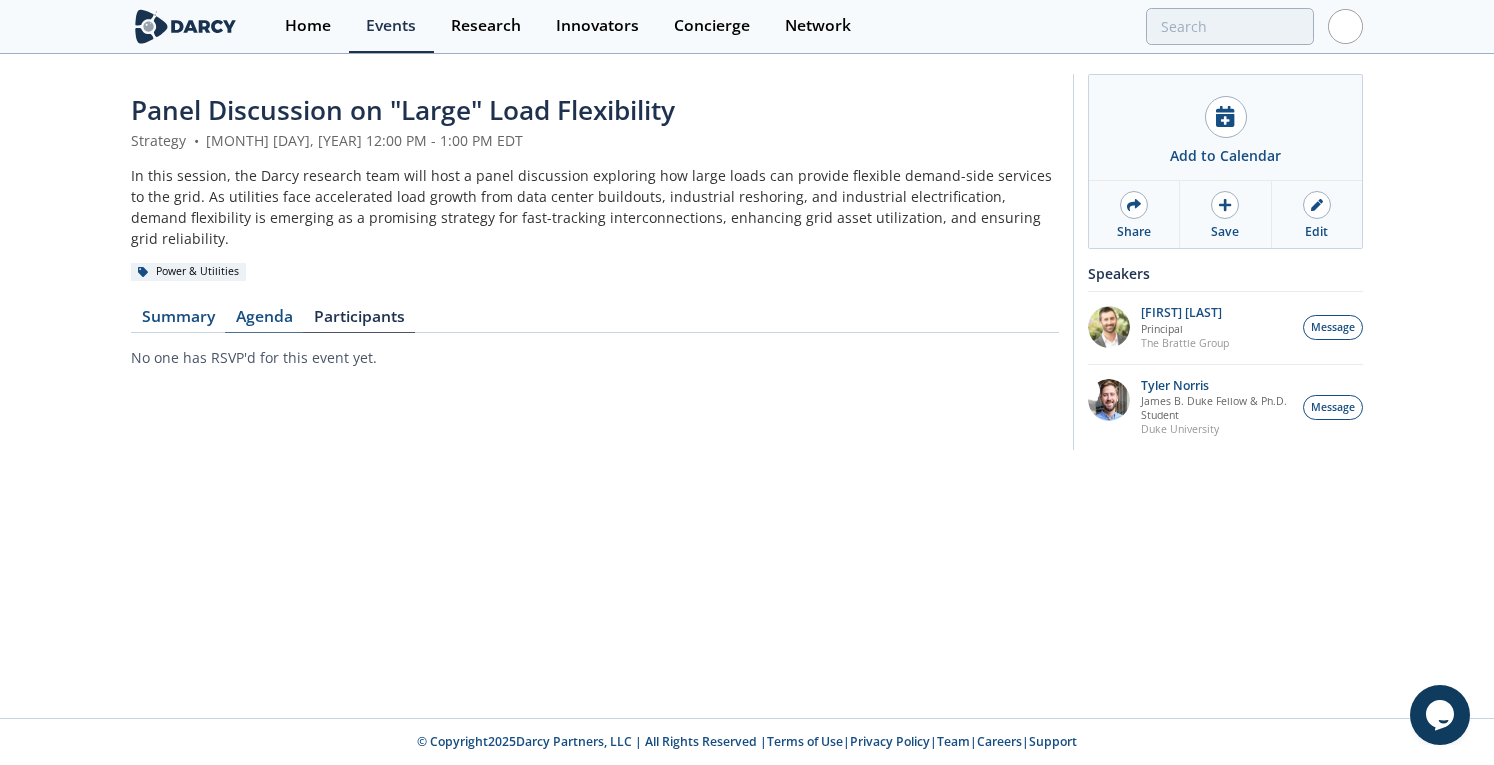 click on "Agenda" at bounding box center (264, 321) 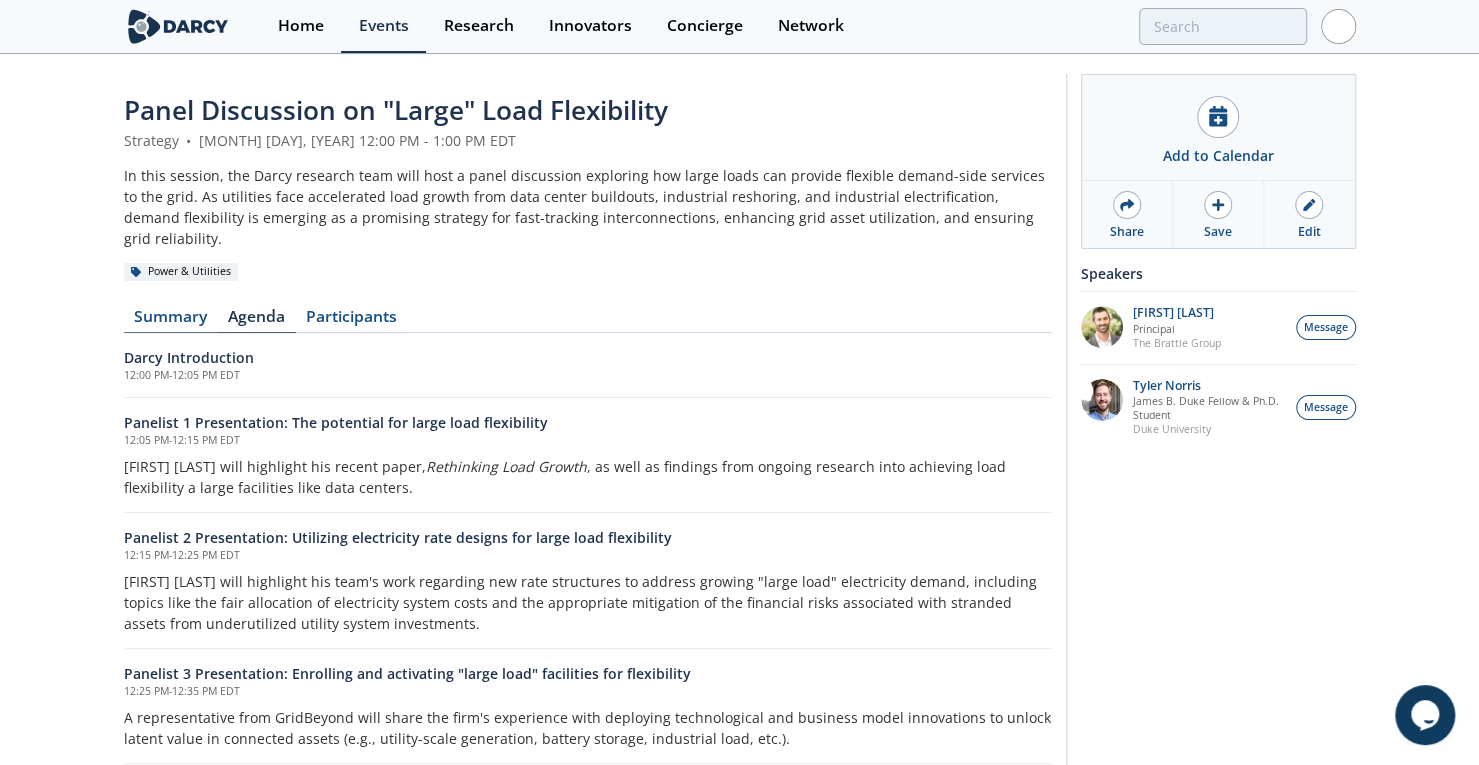 click on "Summary" at bounding box center (171, 321) 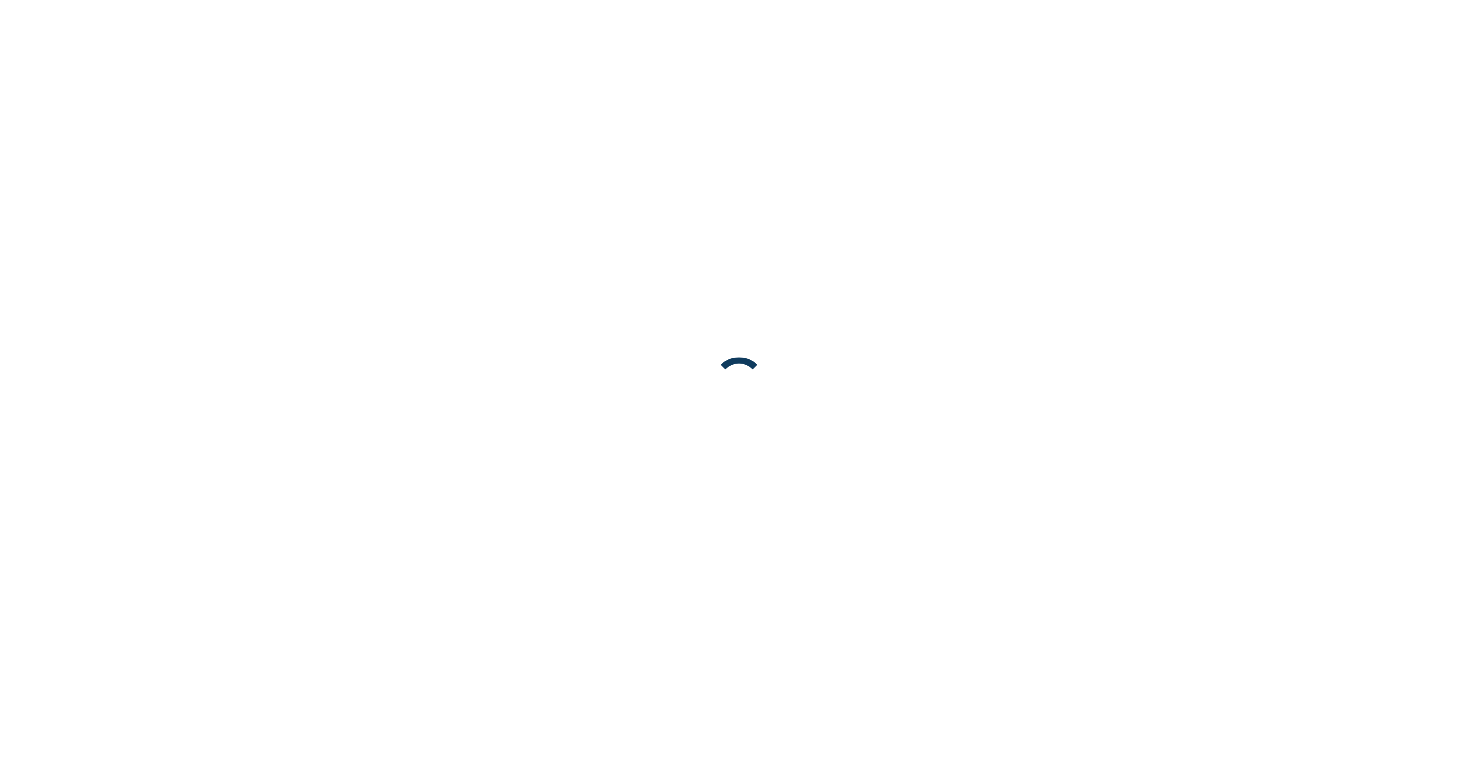 scroll, scrollTop: 0, scrollLeft: 0, axis: both 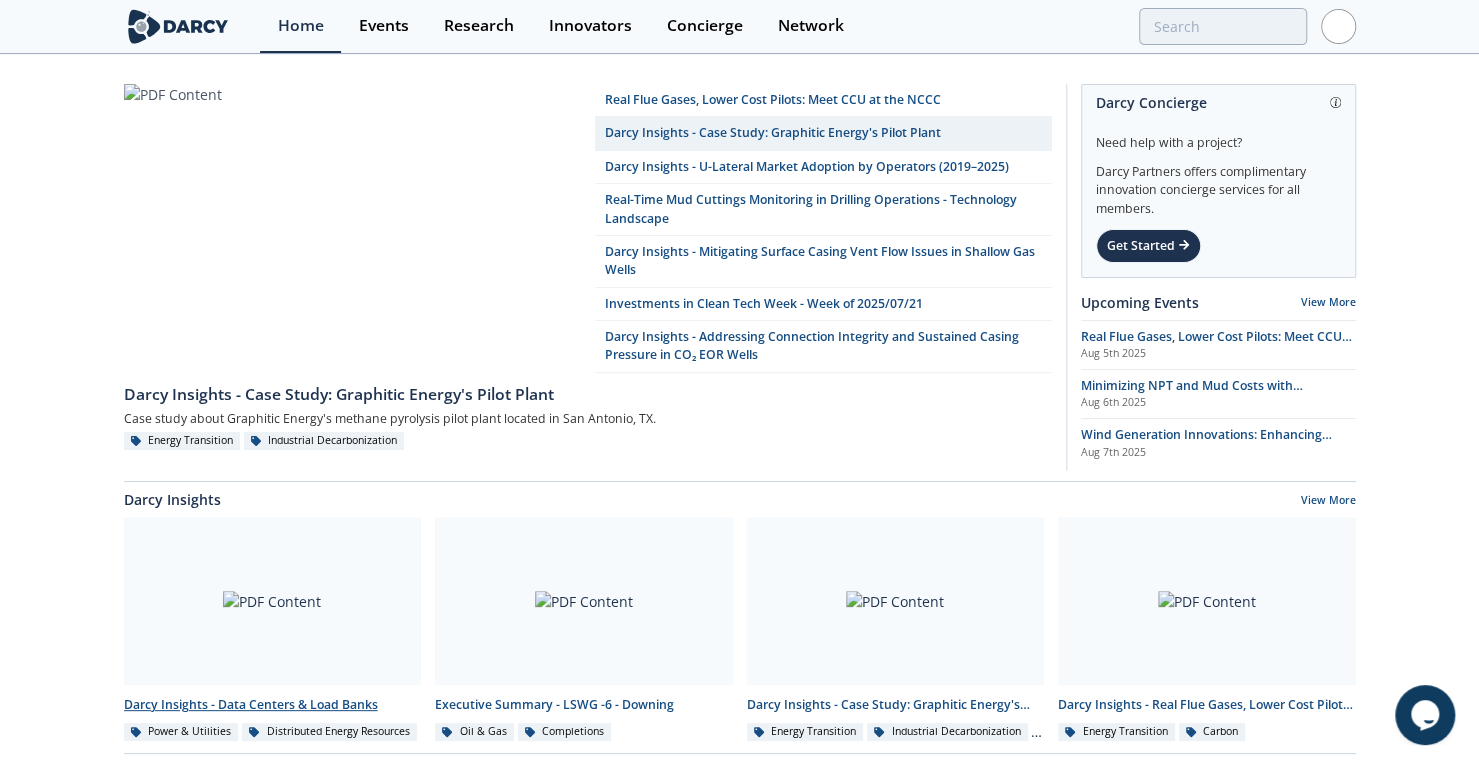 click on "Darcy Insights - Data Centers & Load Banks" at bounding box center (273, 705) 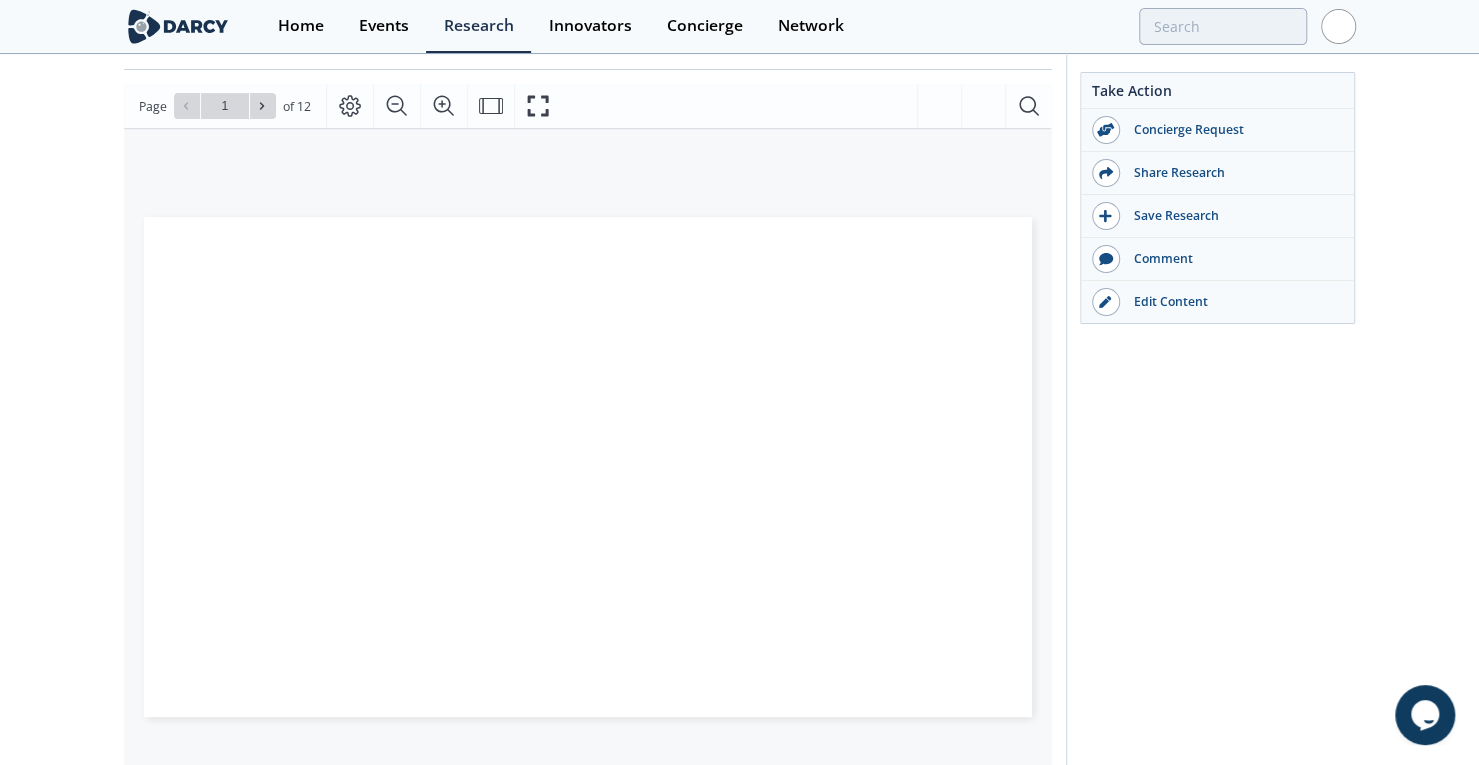 scroll, scrollTop: 224, scrollLeft: 0, axis: vertical 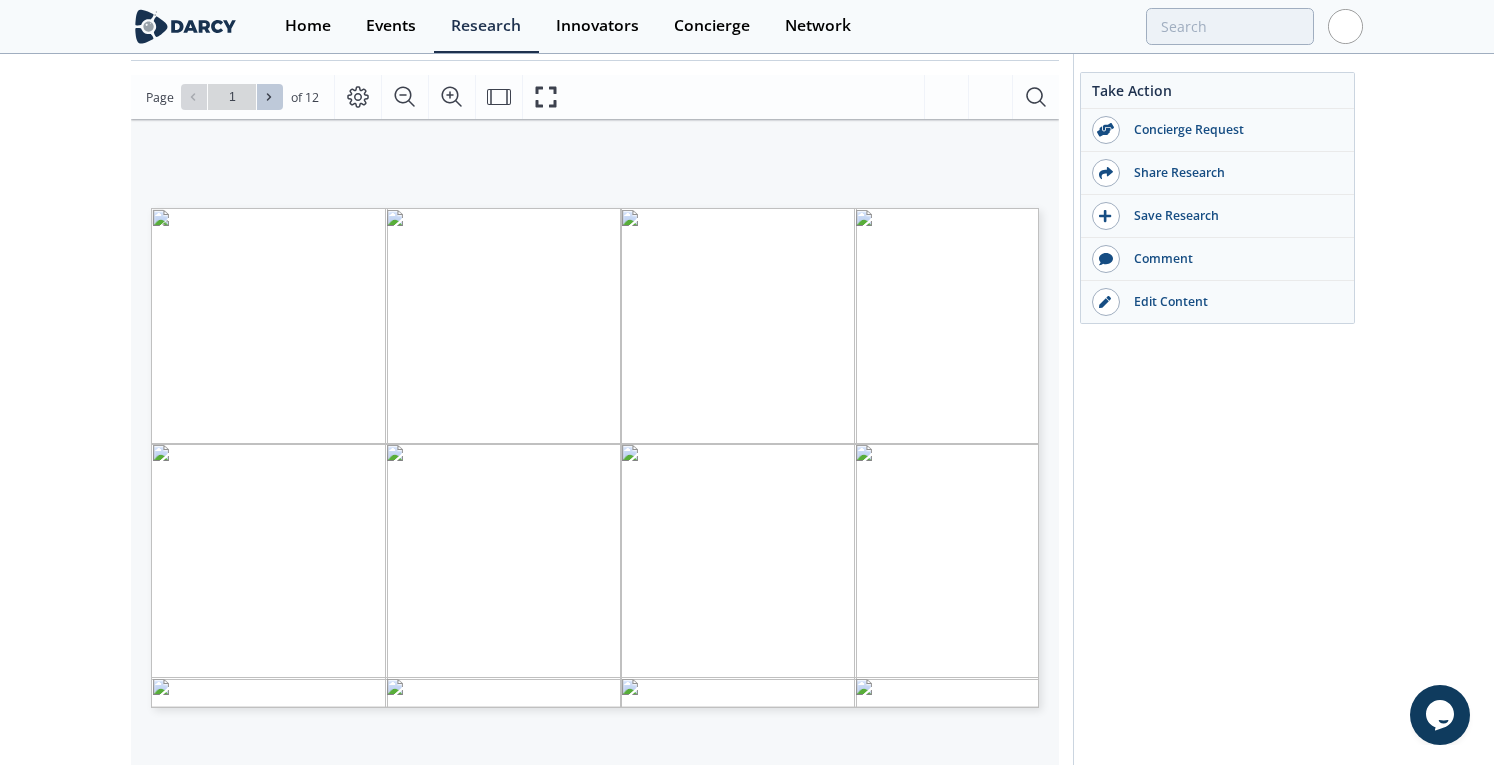 click 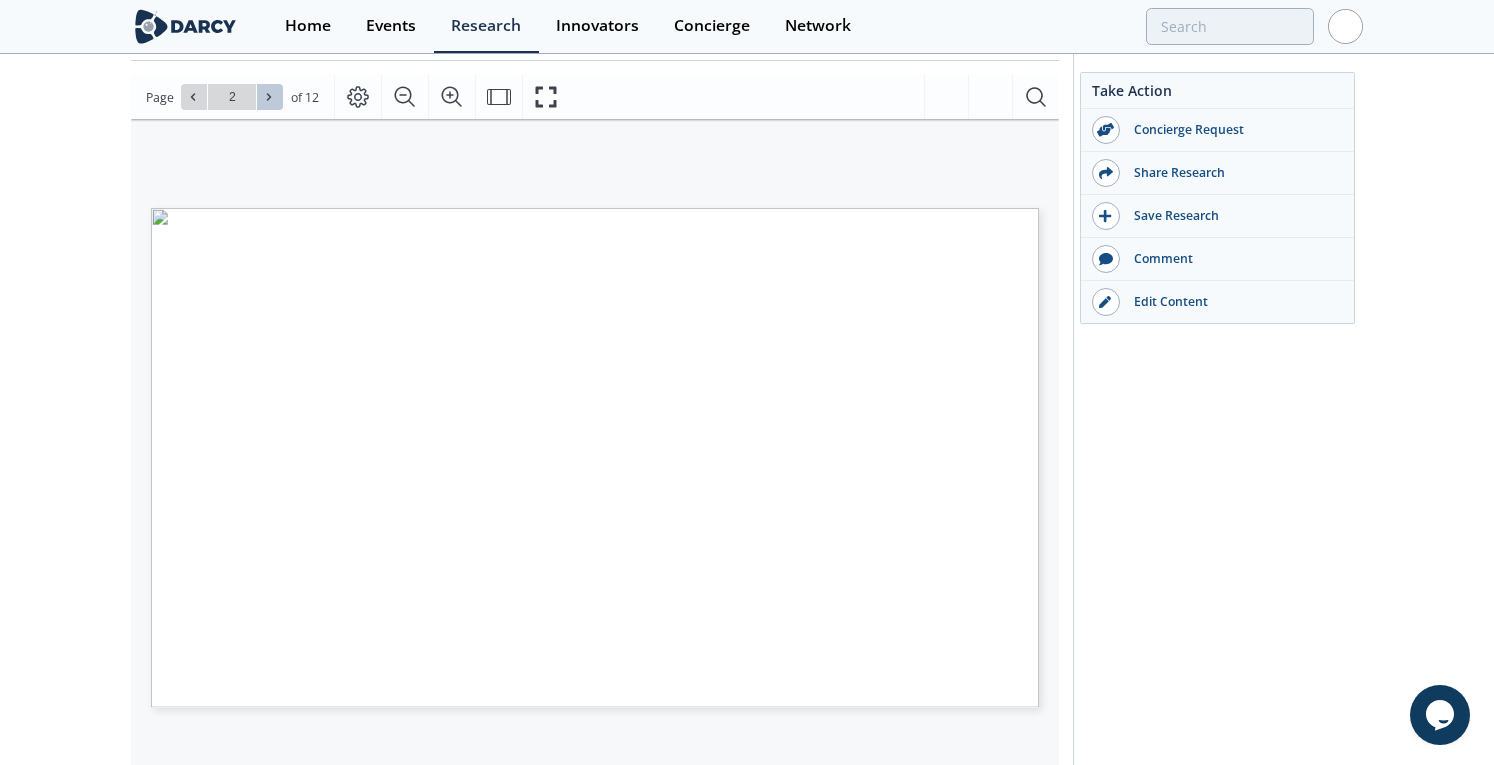 type on "2" 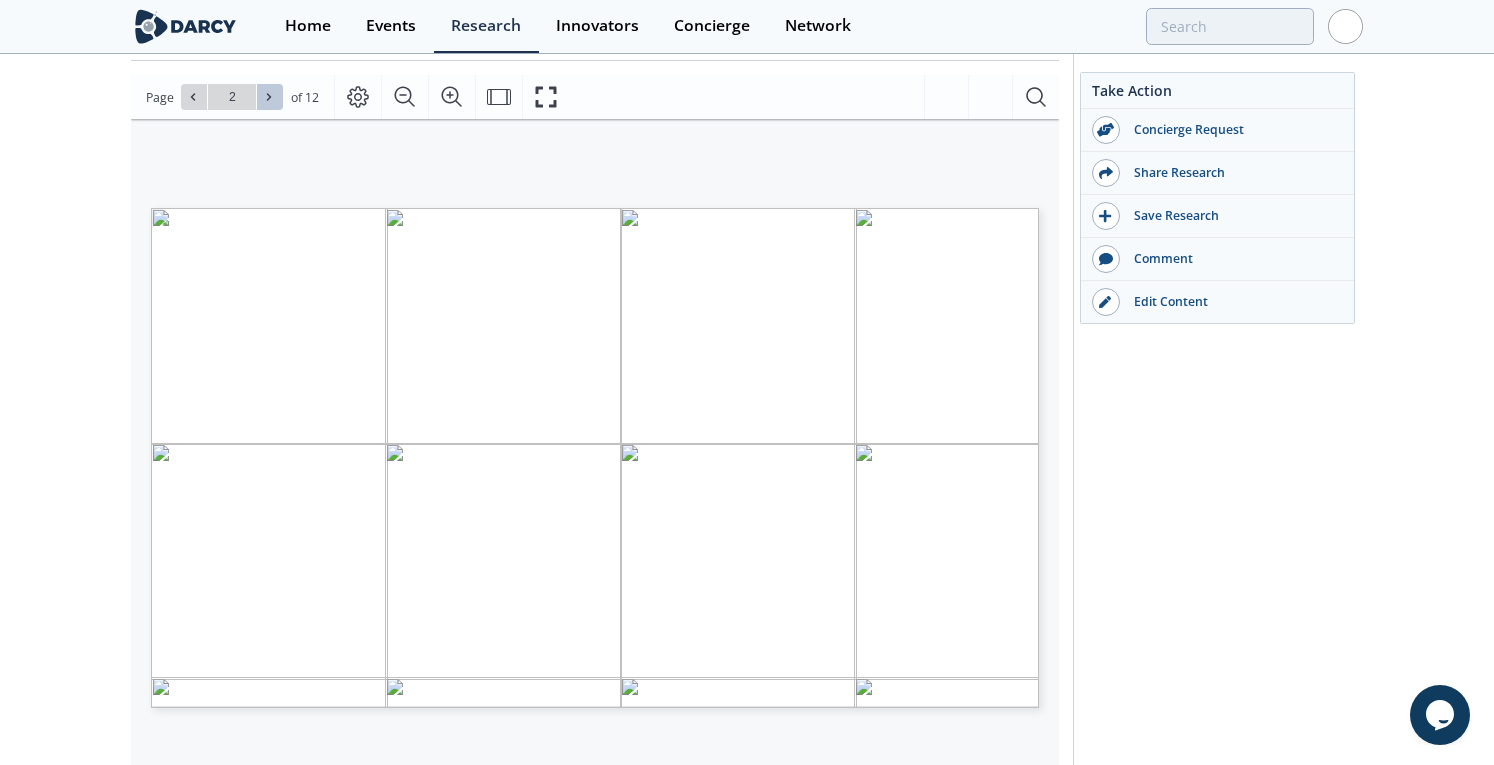 click 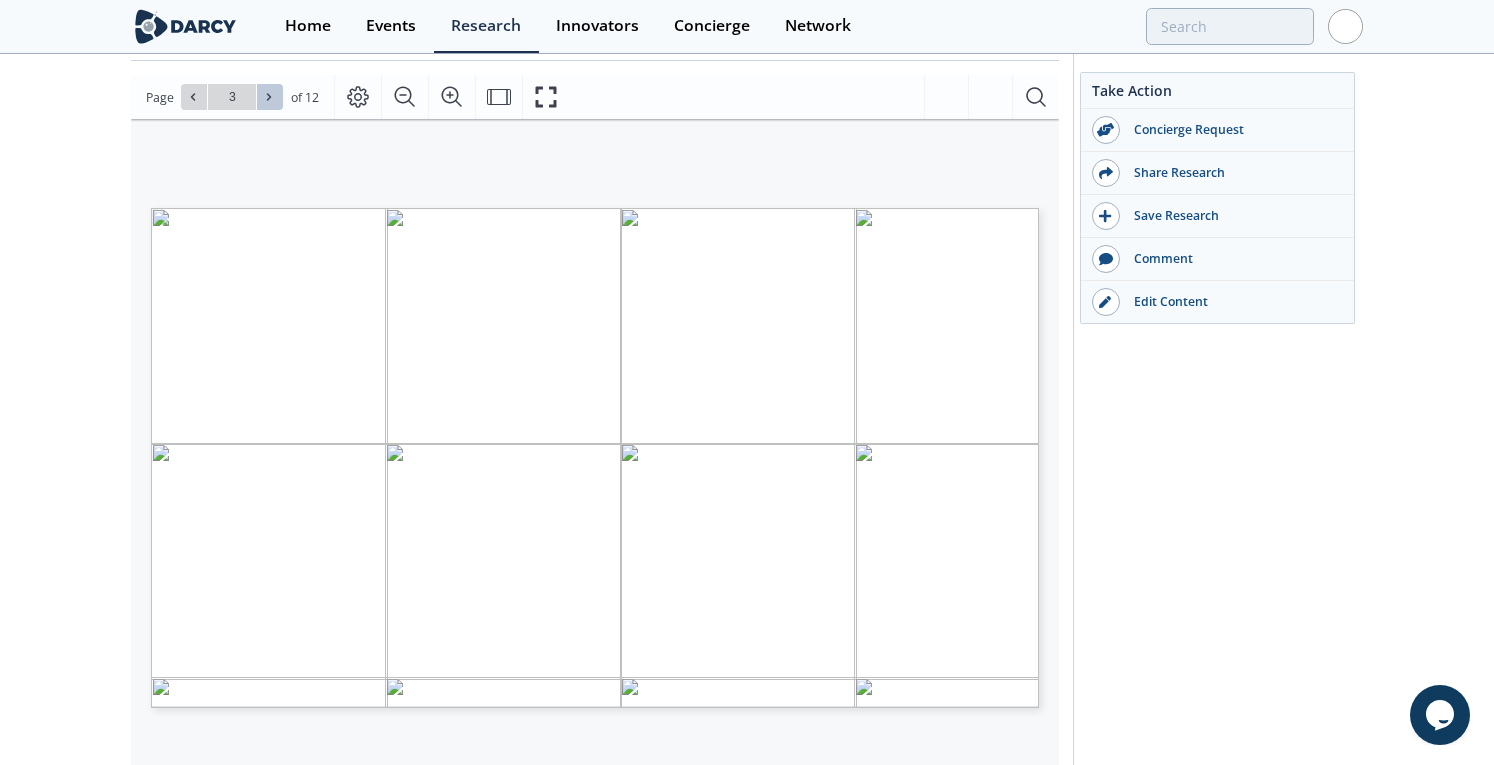 click 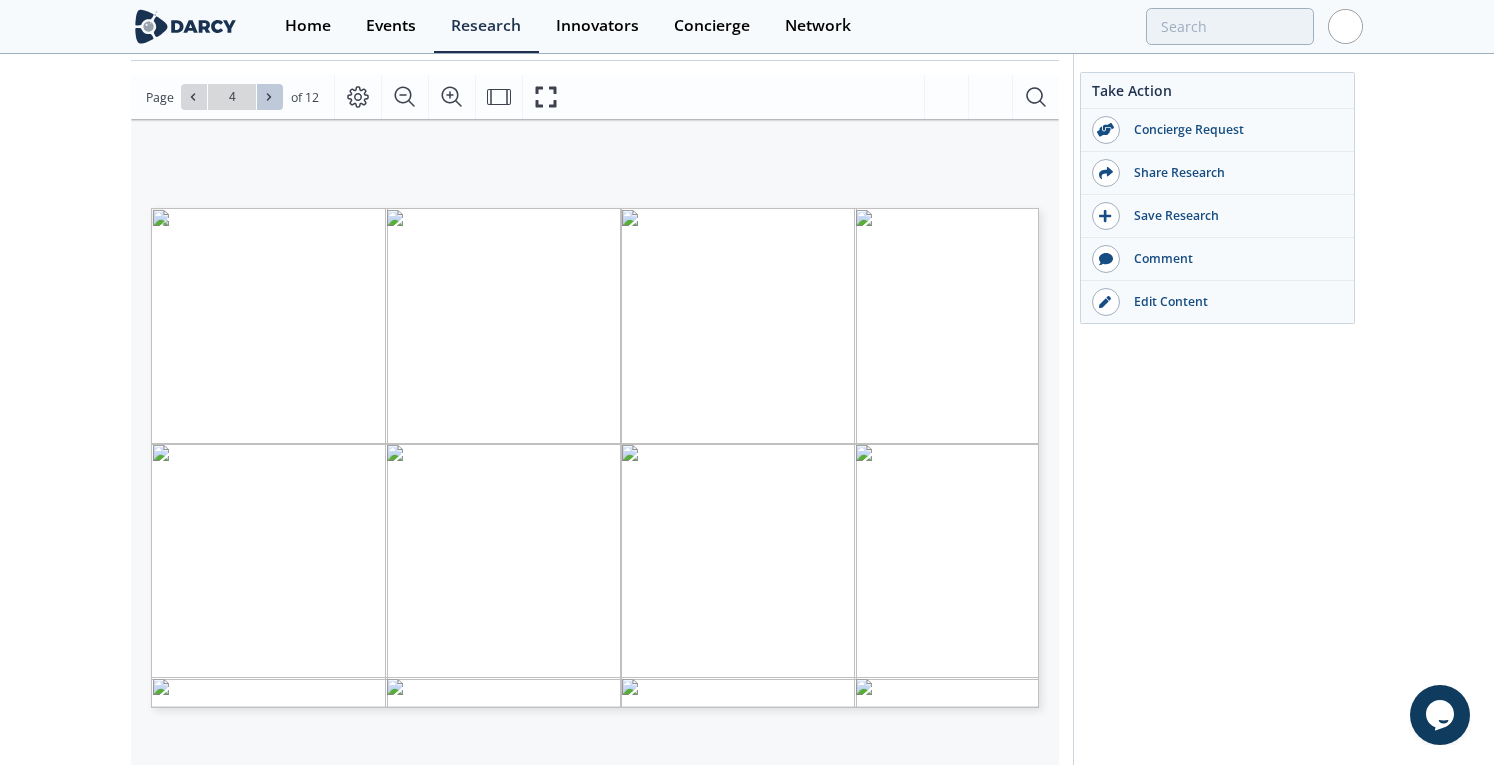 click 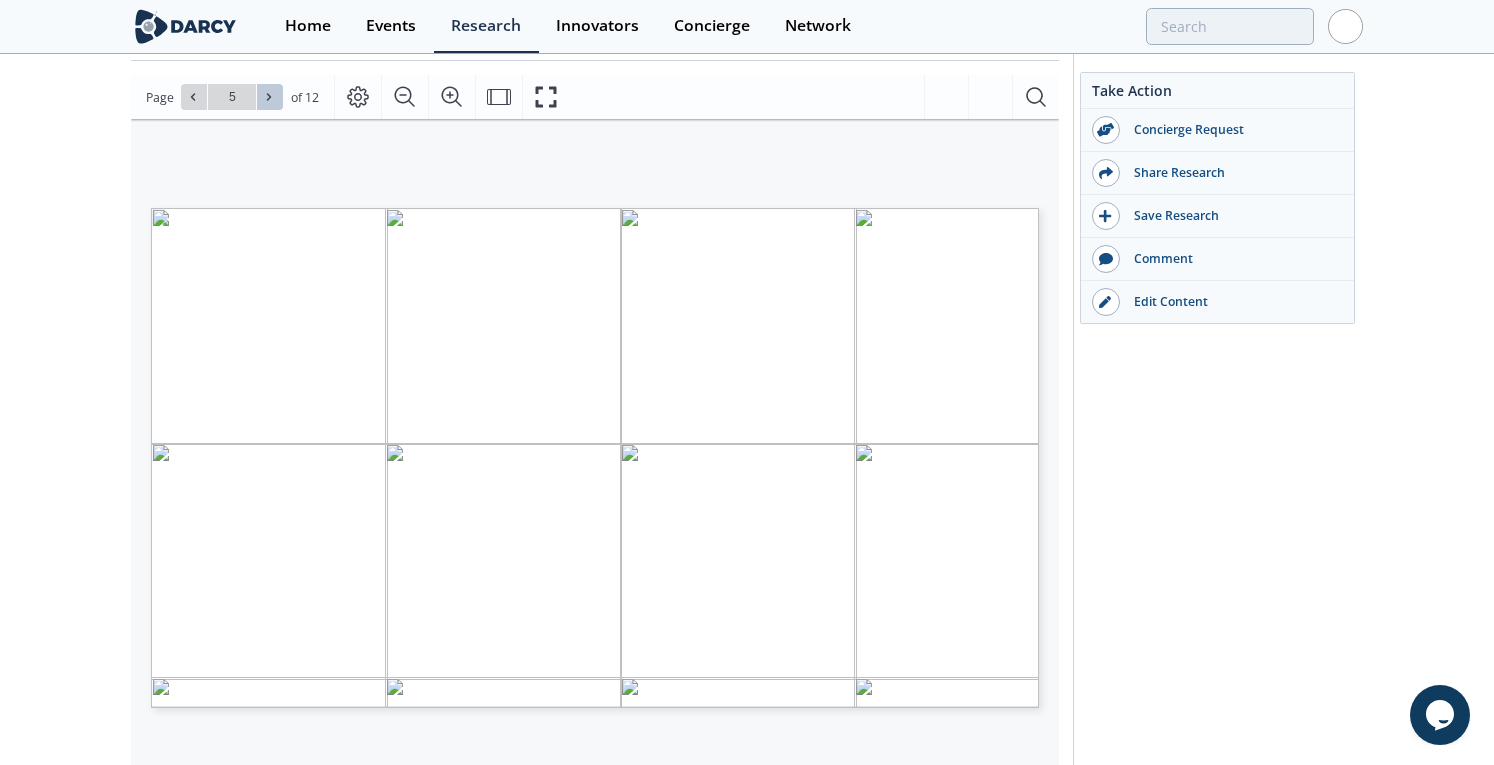click 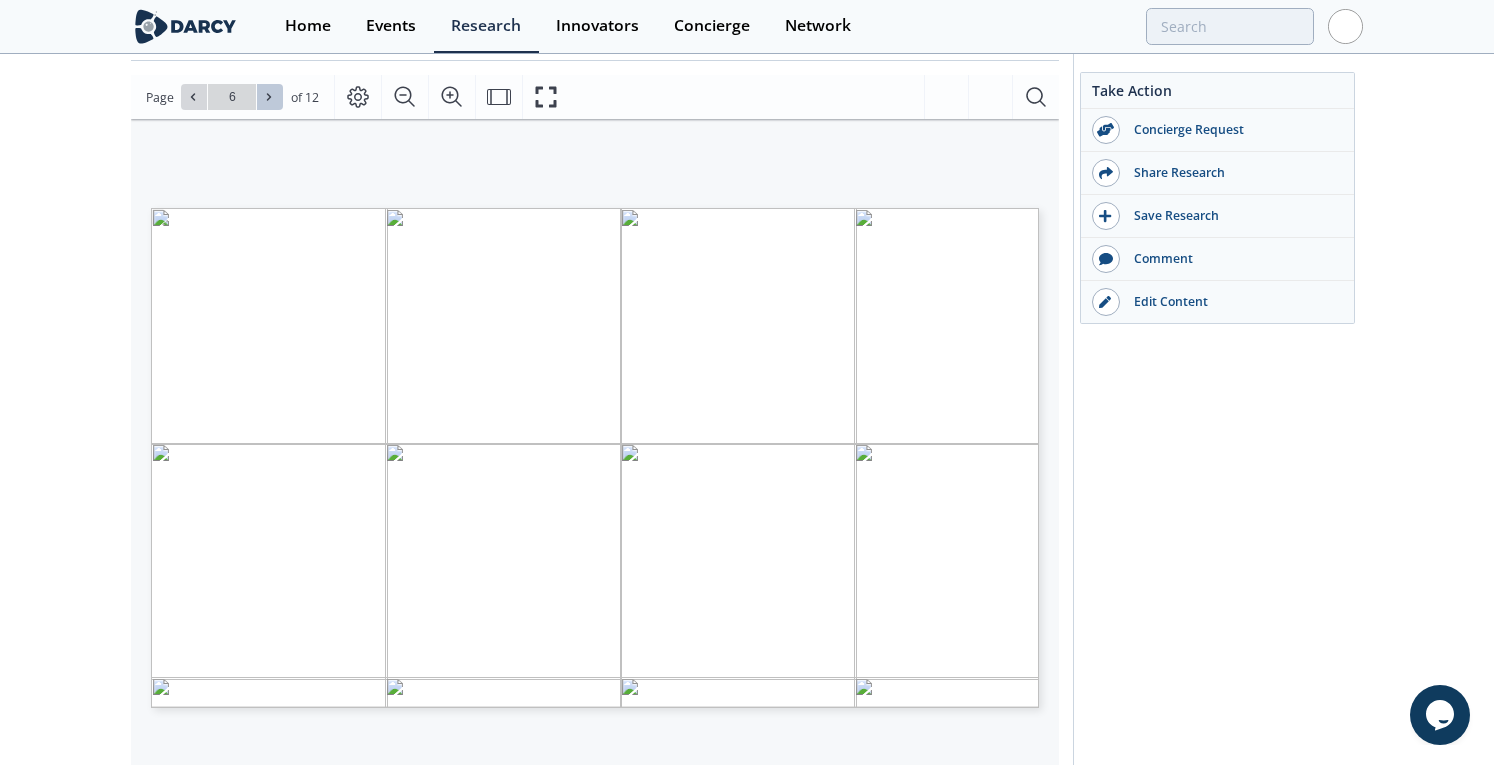 click 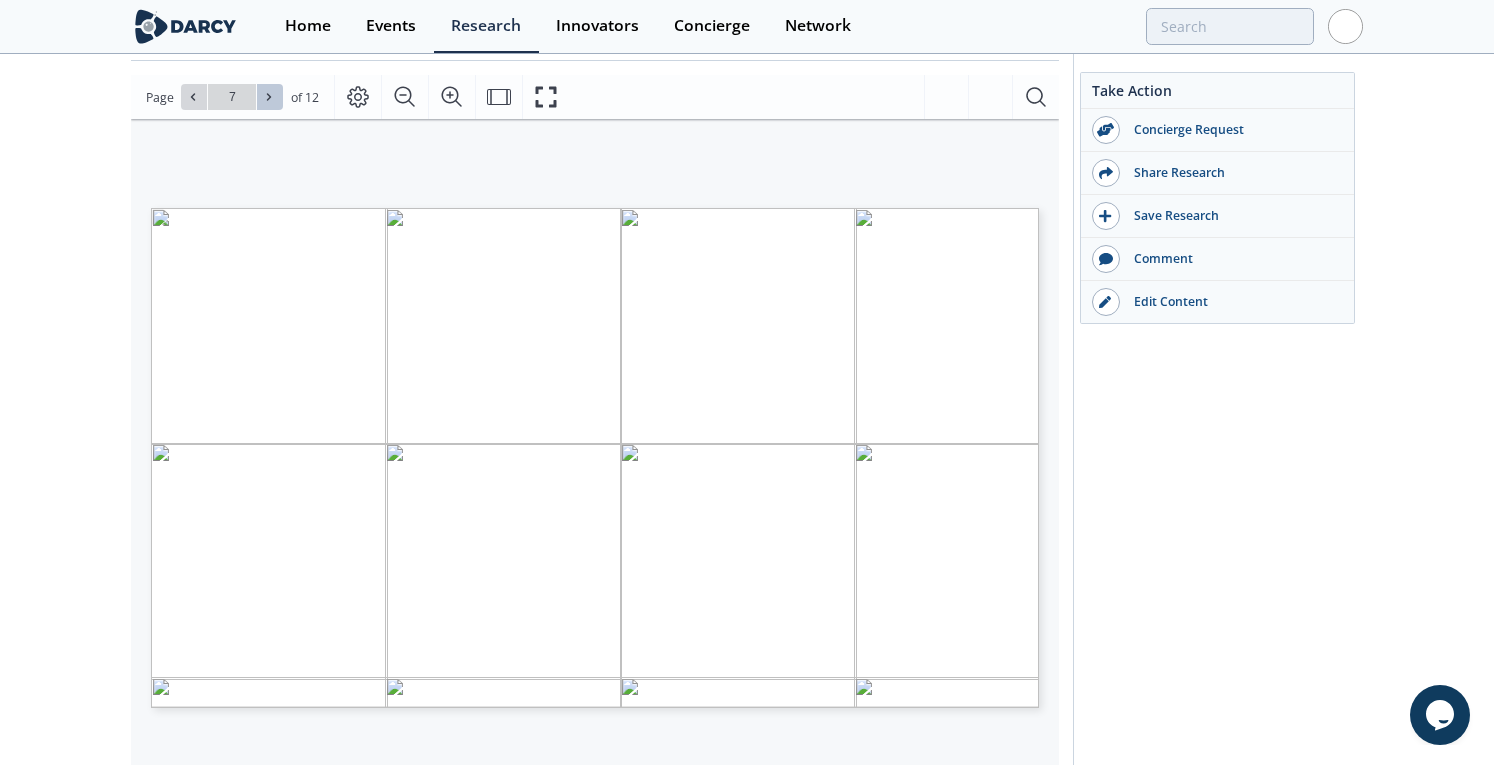 click 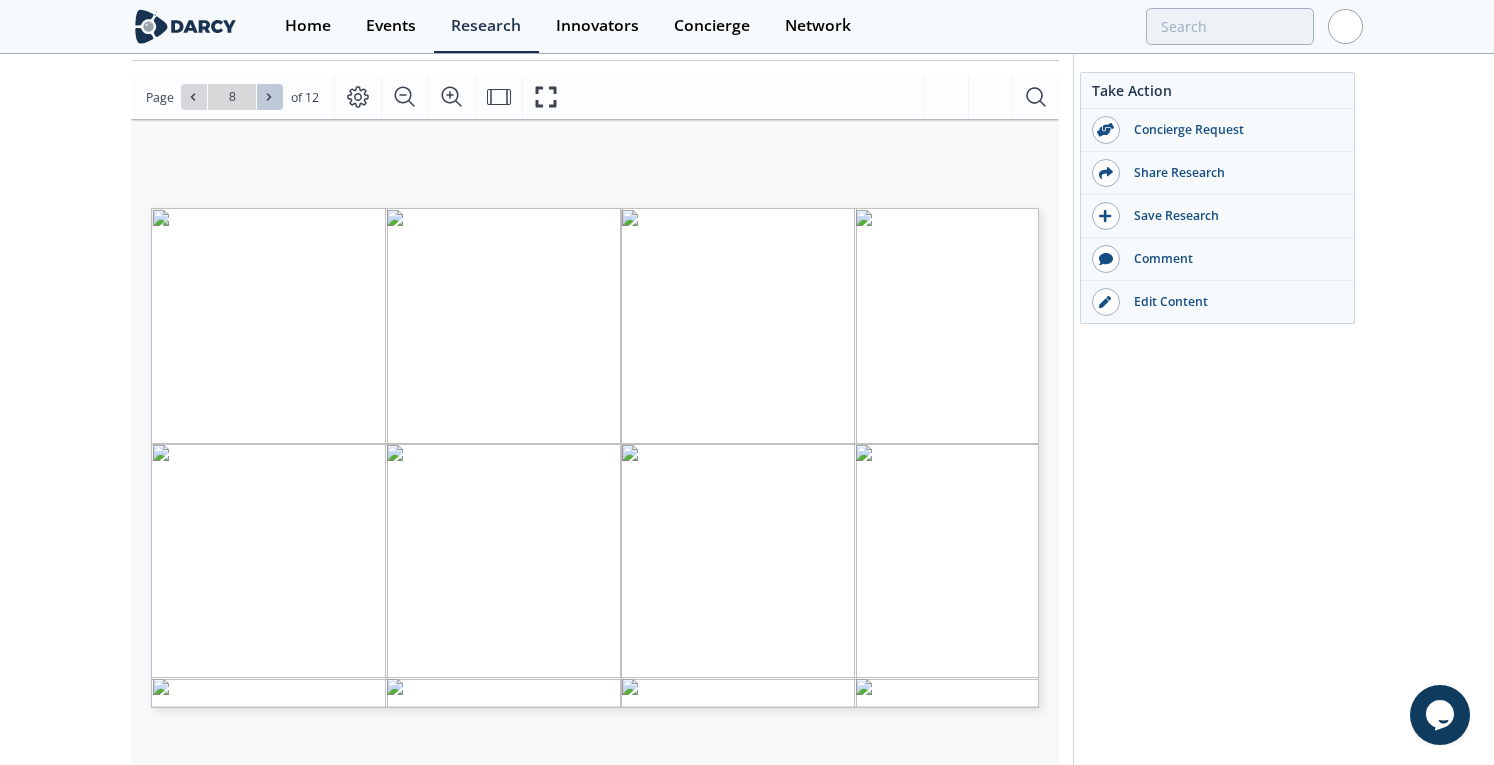 click 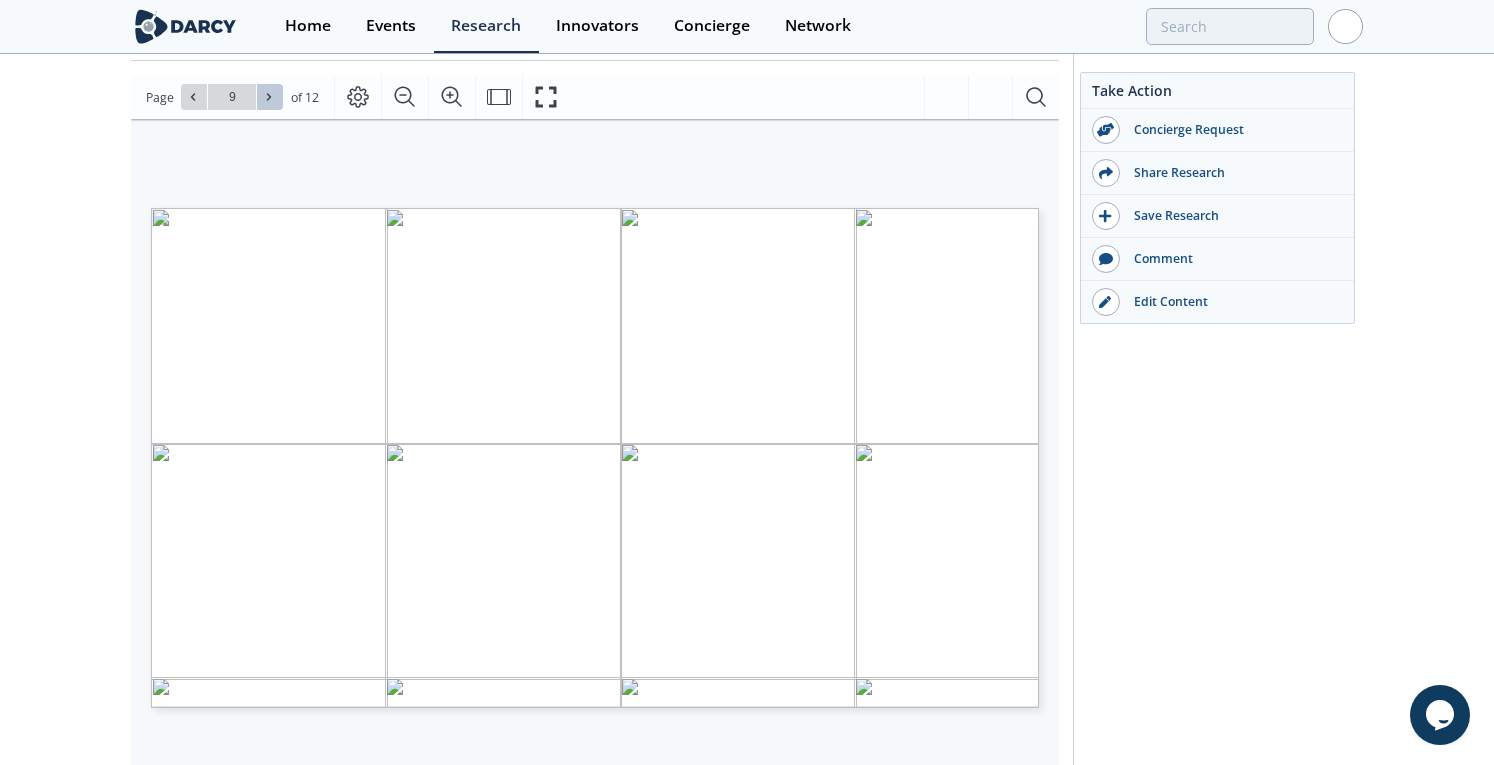 click 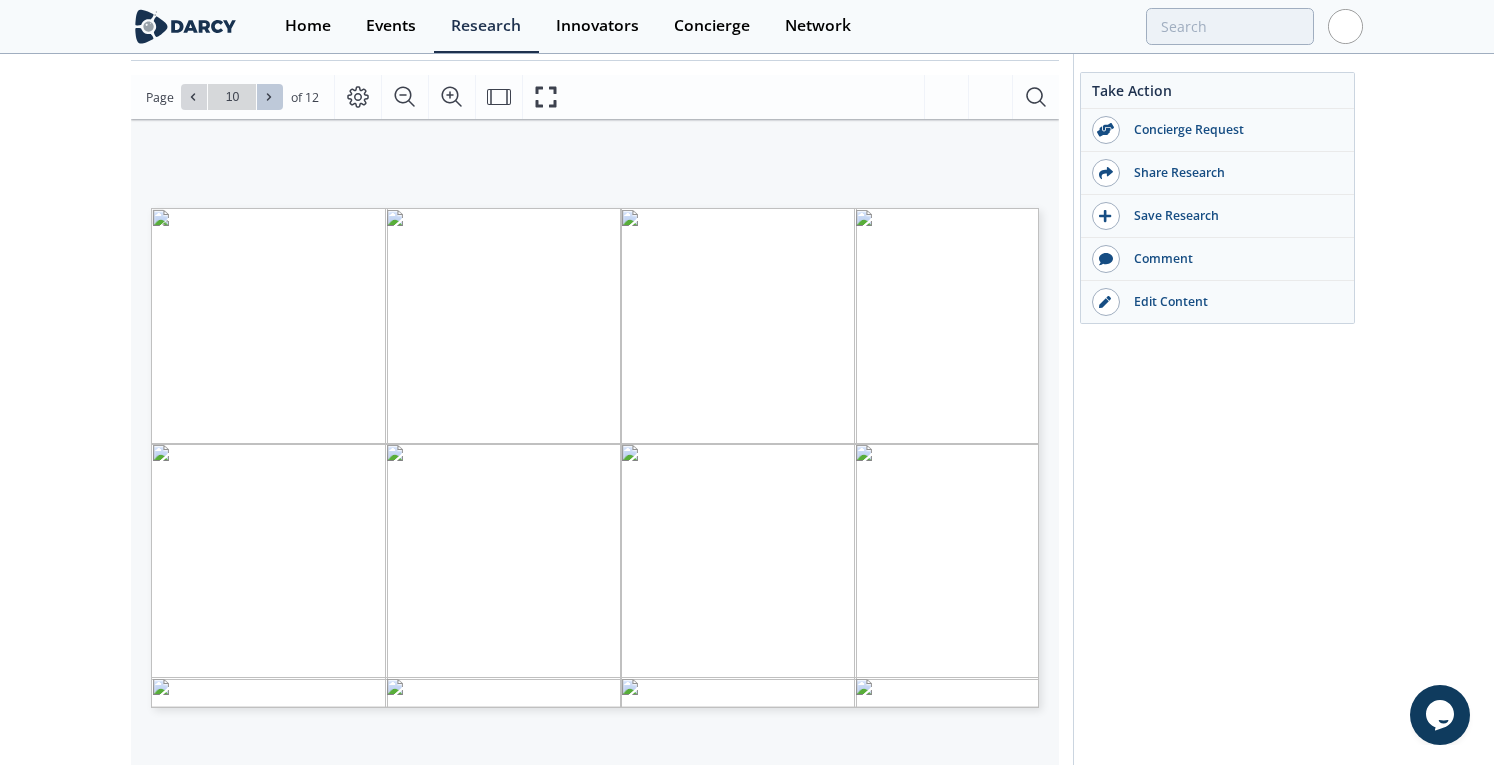 click 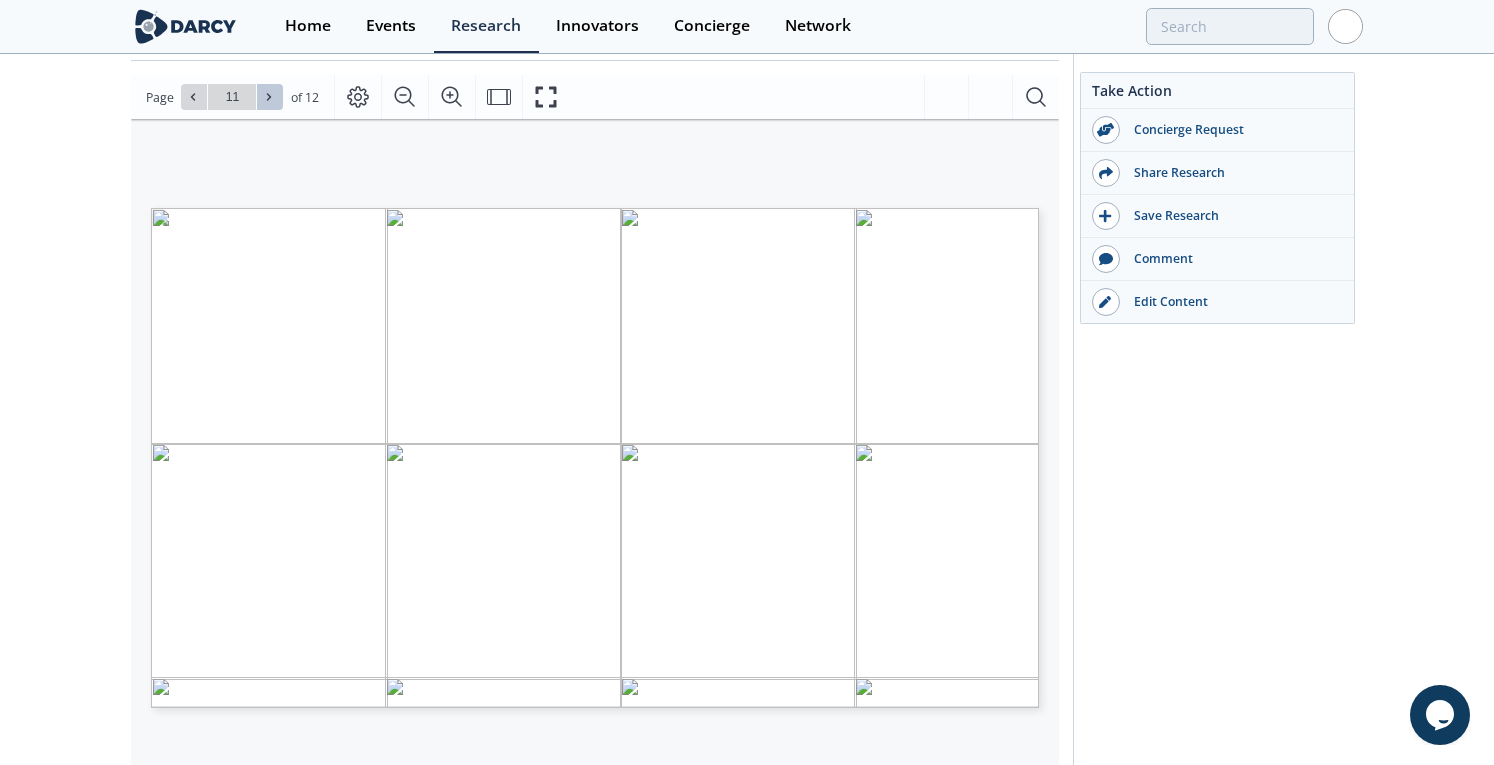 click 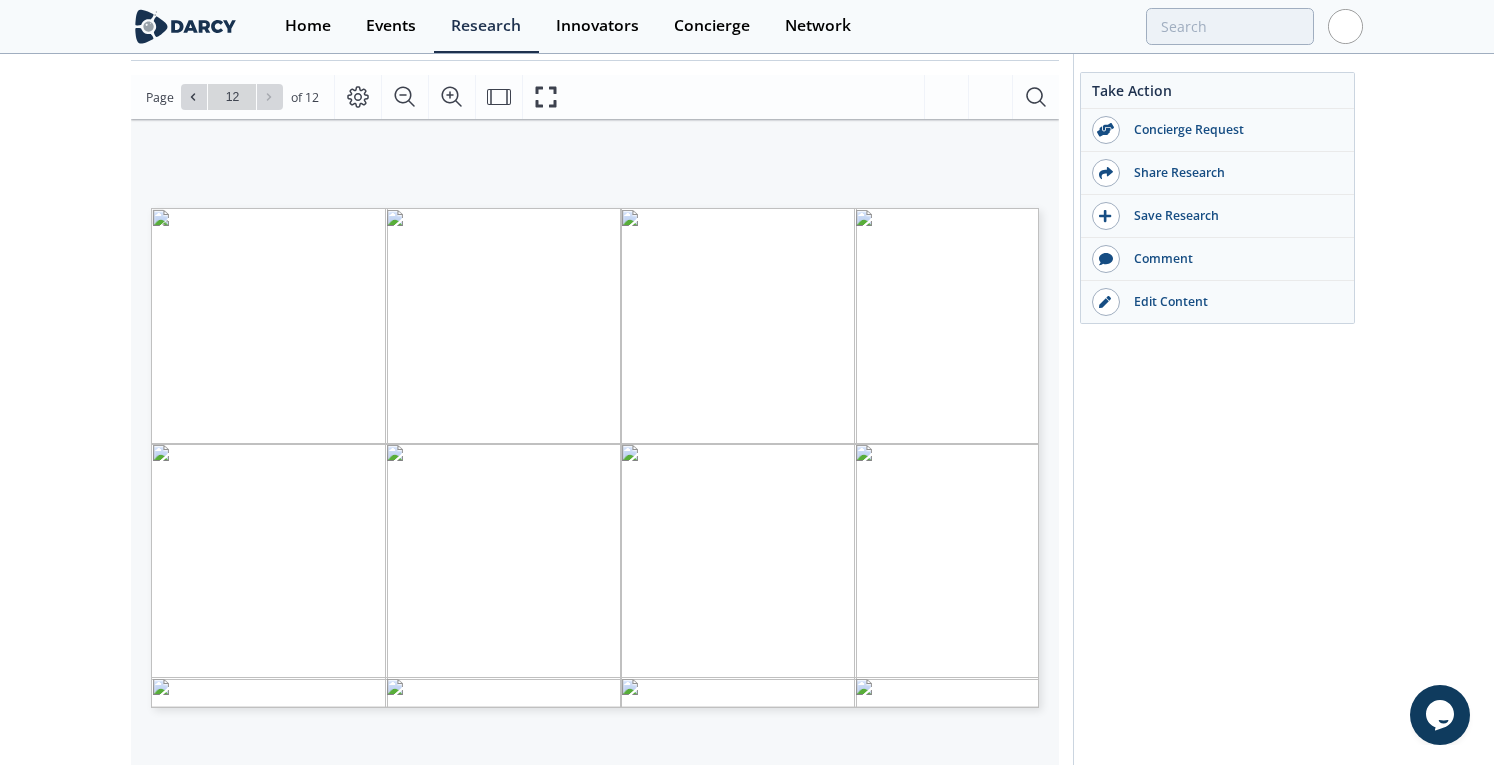 click on "Go to Page 12" at bounding box center (232, 97) 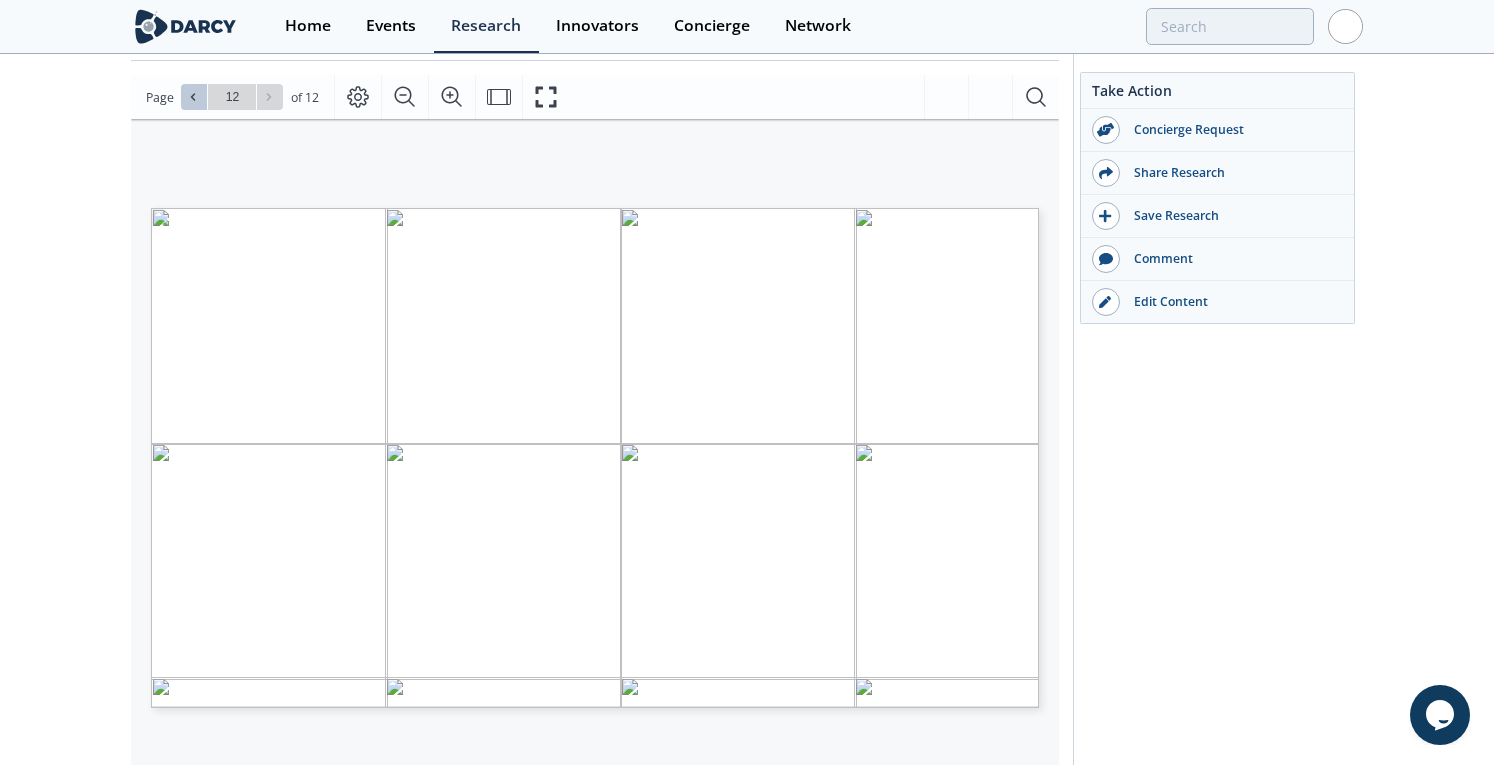 click at bounding box center (194, 97) 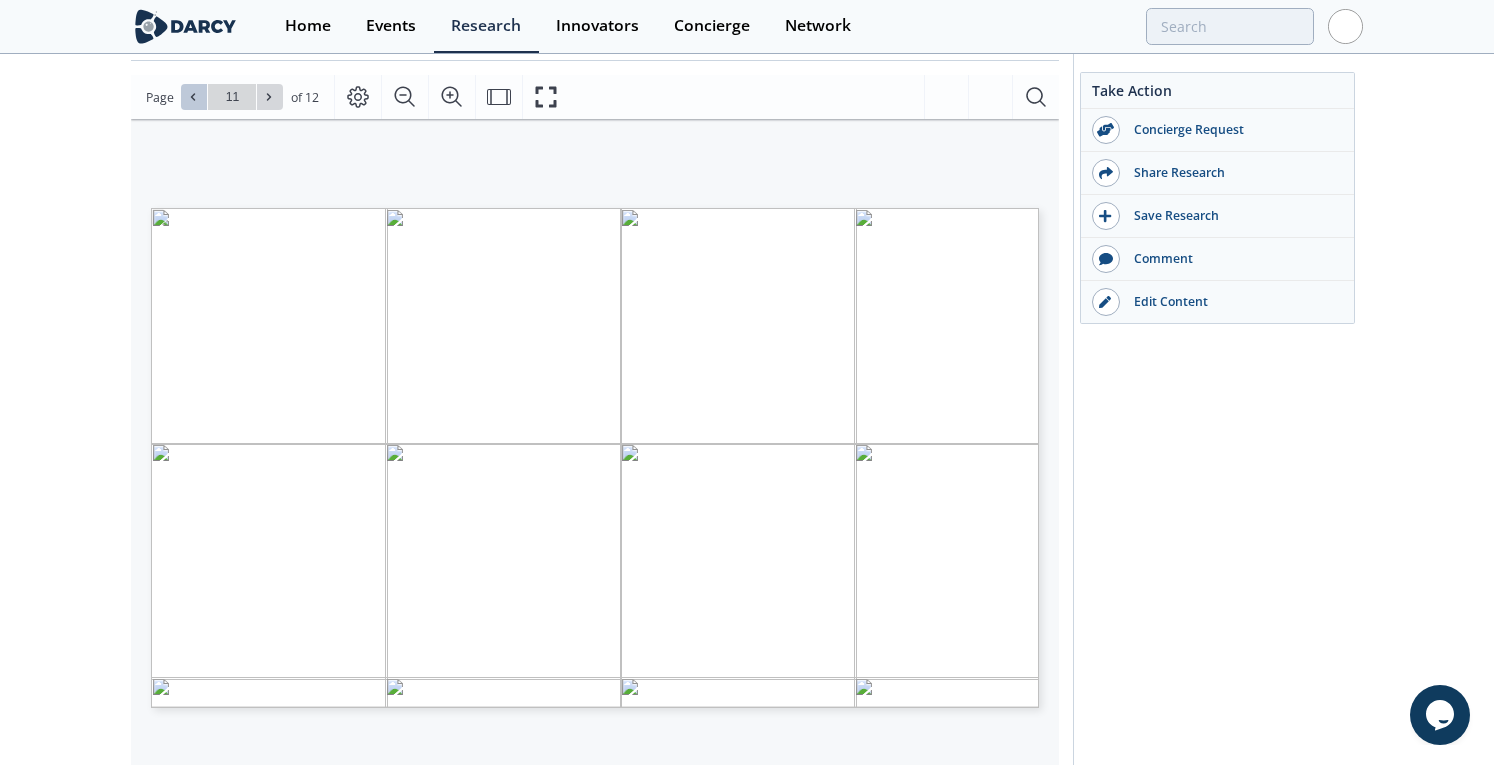 click at bounding box center (194, 97) 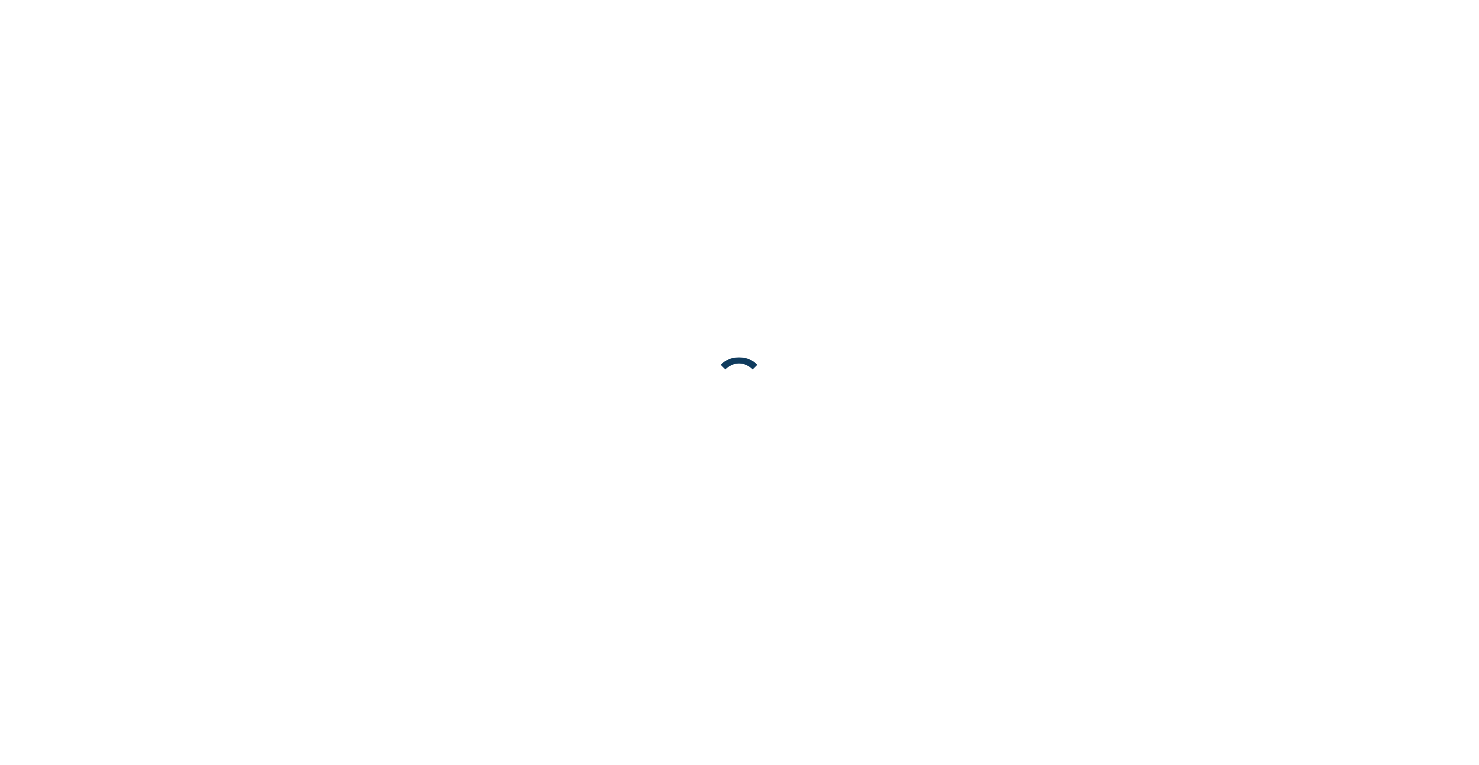 scroll, scrollTop: 0, scrollLeft: 0, axis: both 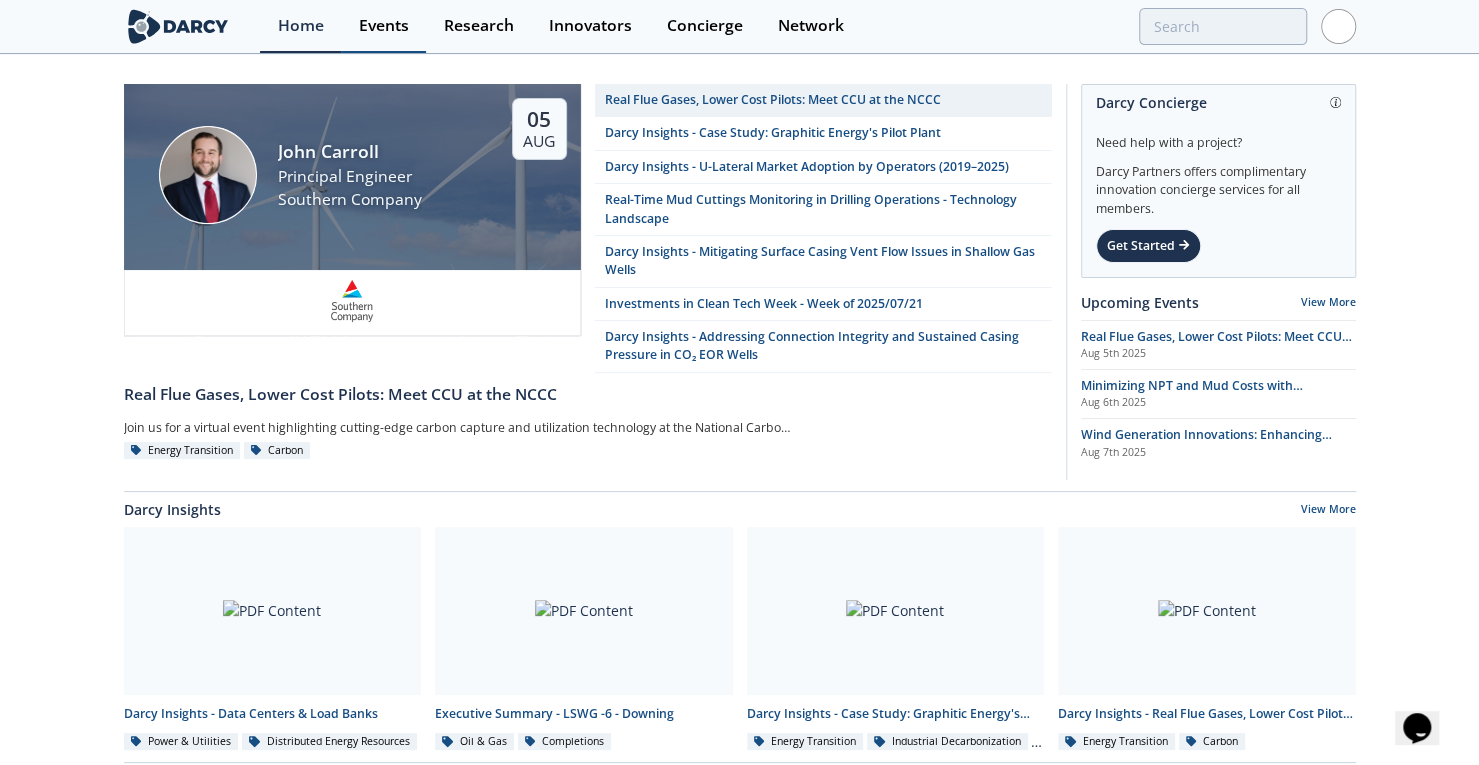 click on "Events" at bounding box center (384, 26) 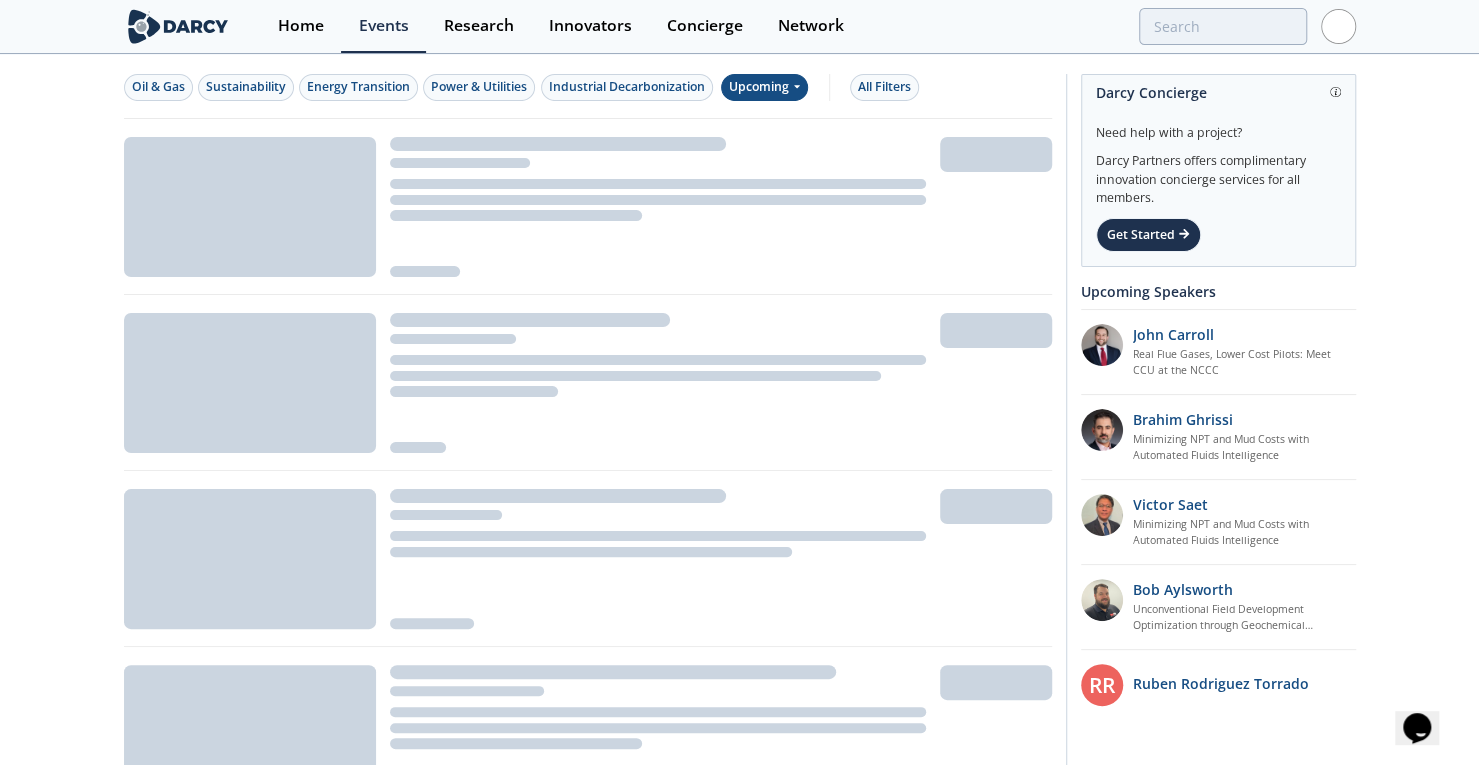 click on "Upcoming" at bounding box center [764, 87] 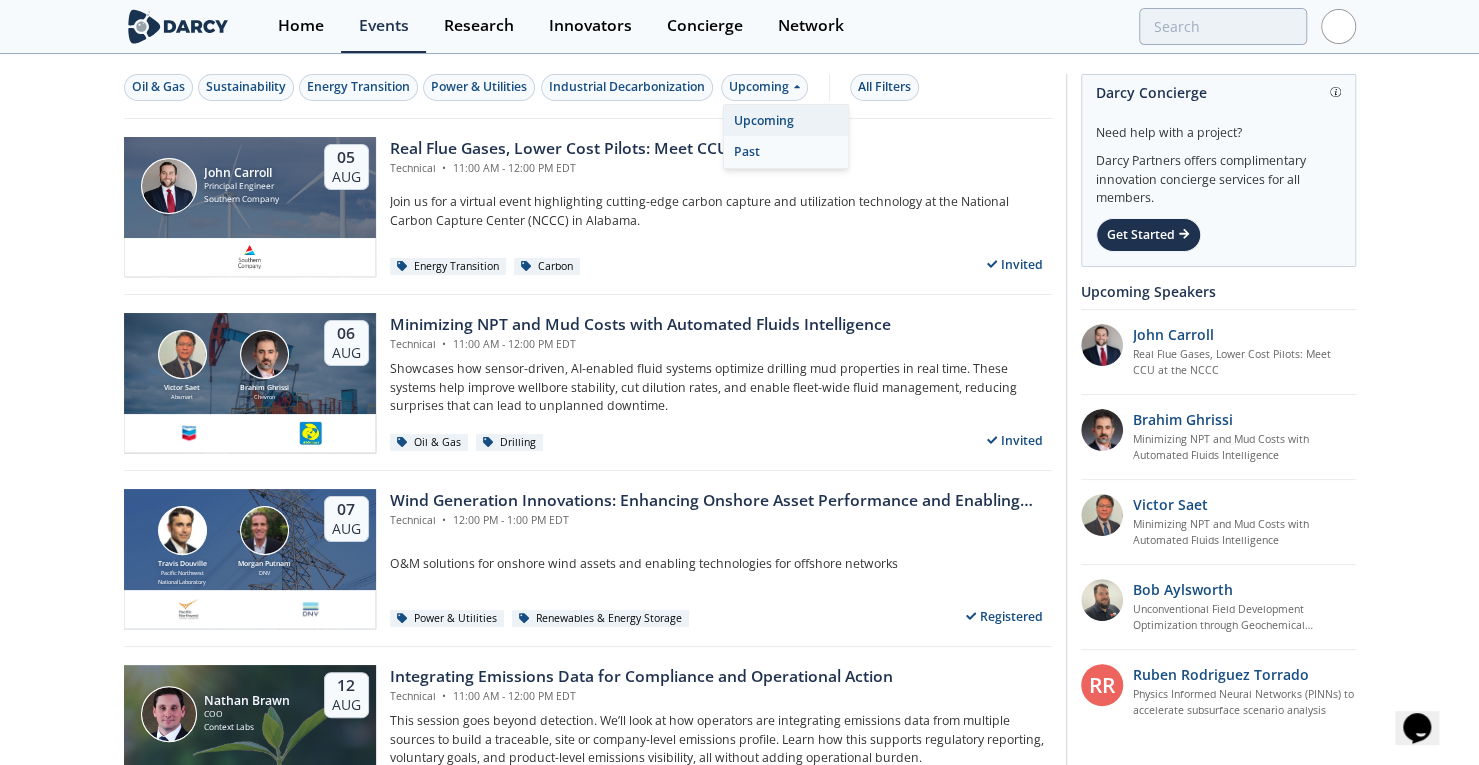 click on "Past" at bounding box center (786, 152) 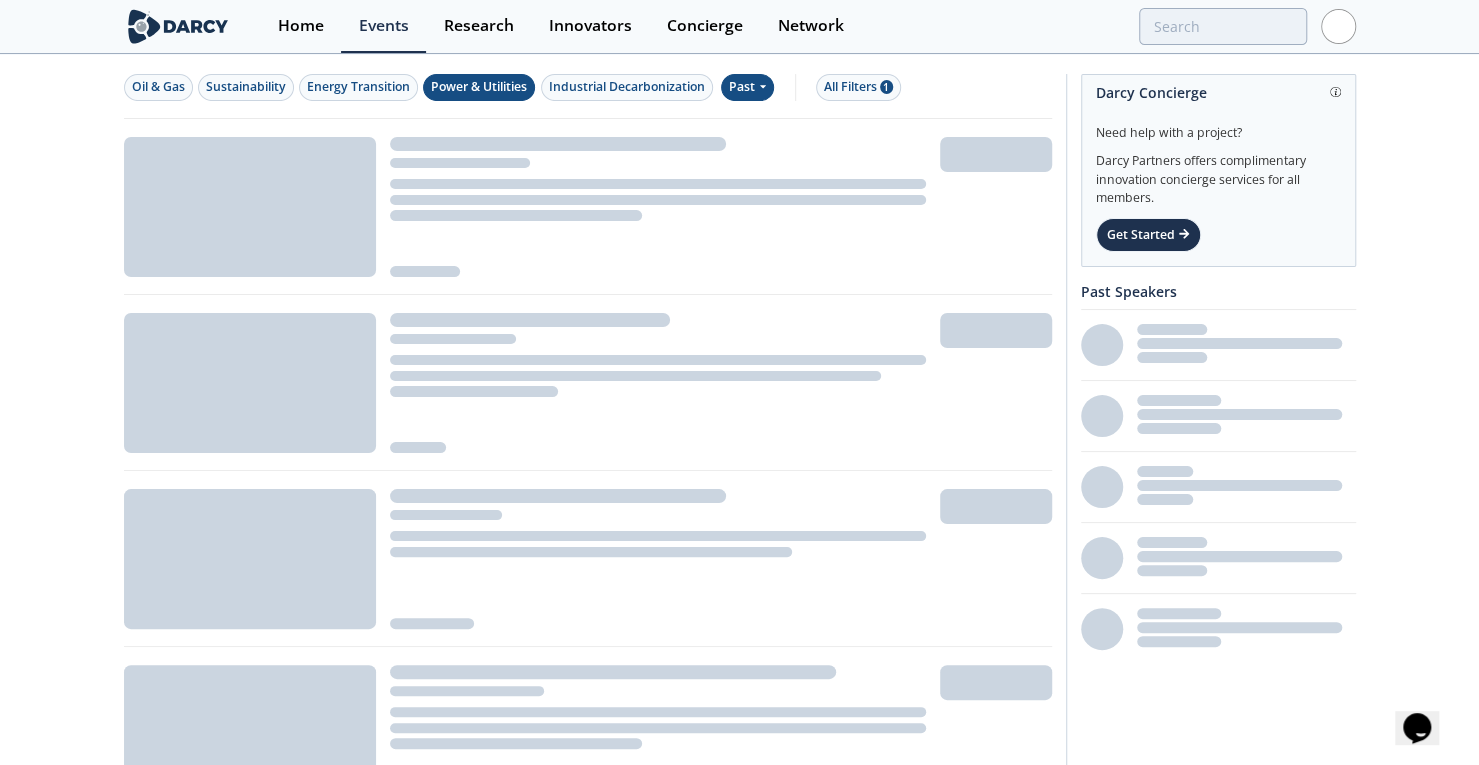 click on "Power & Utilities" at bounding box center [479, 87] 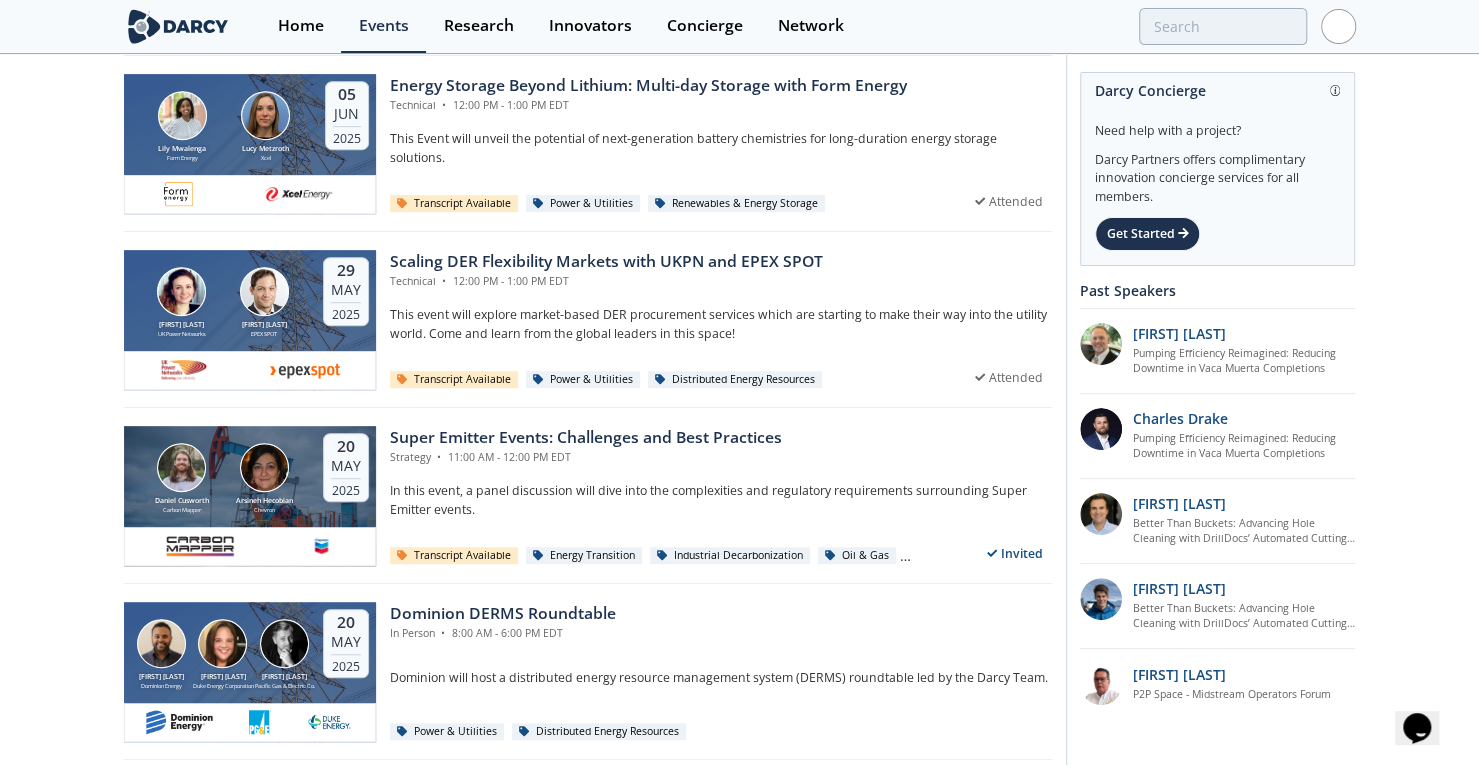 scroll, scrollTop: 616, scrollLeft: 0, axis: vertical 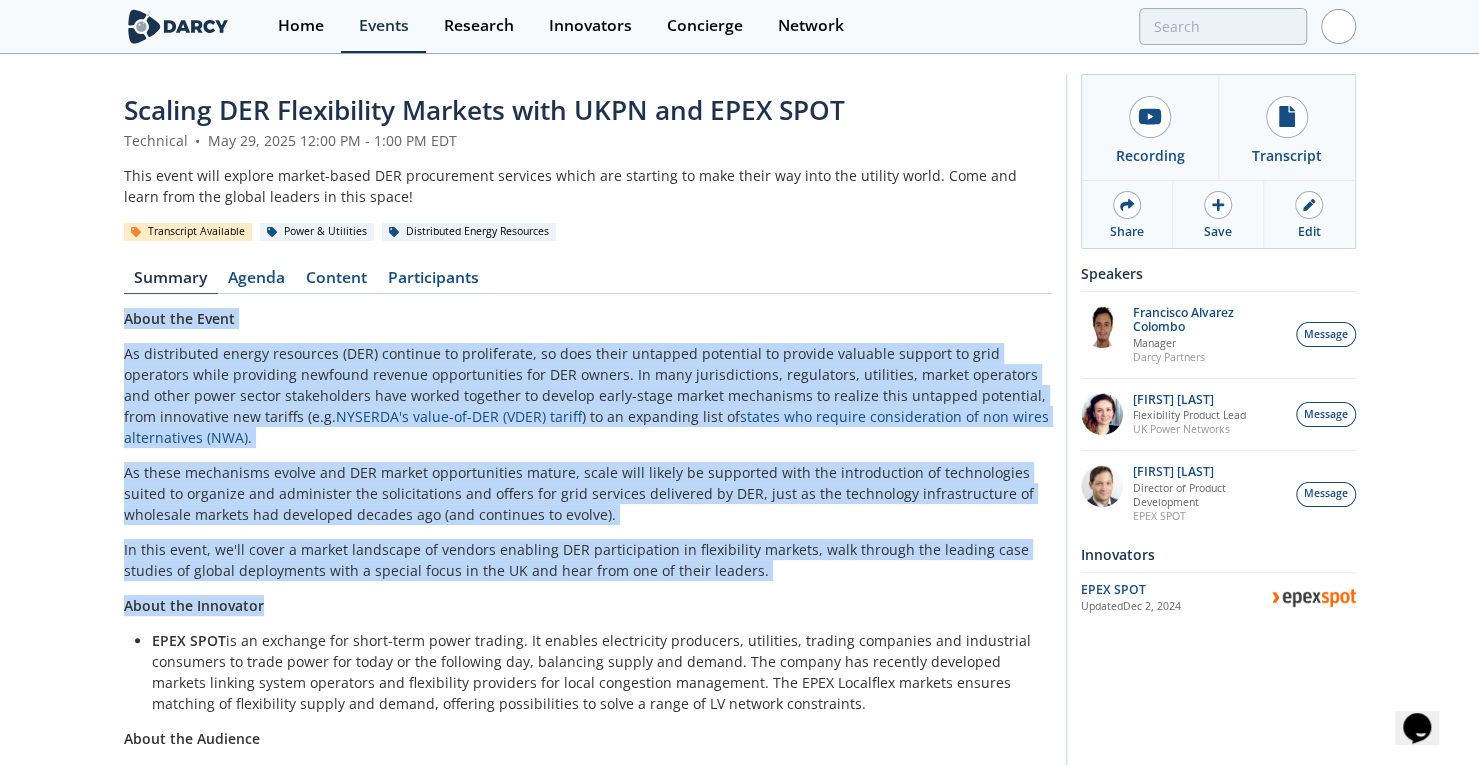 drag, startPoint x: 126, startPoint y: 318, endPoint x: 722, endPoint y: 600, distance: 659.34814 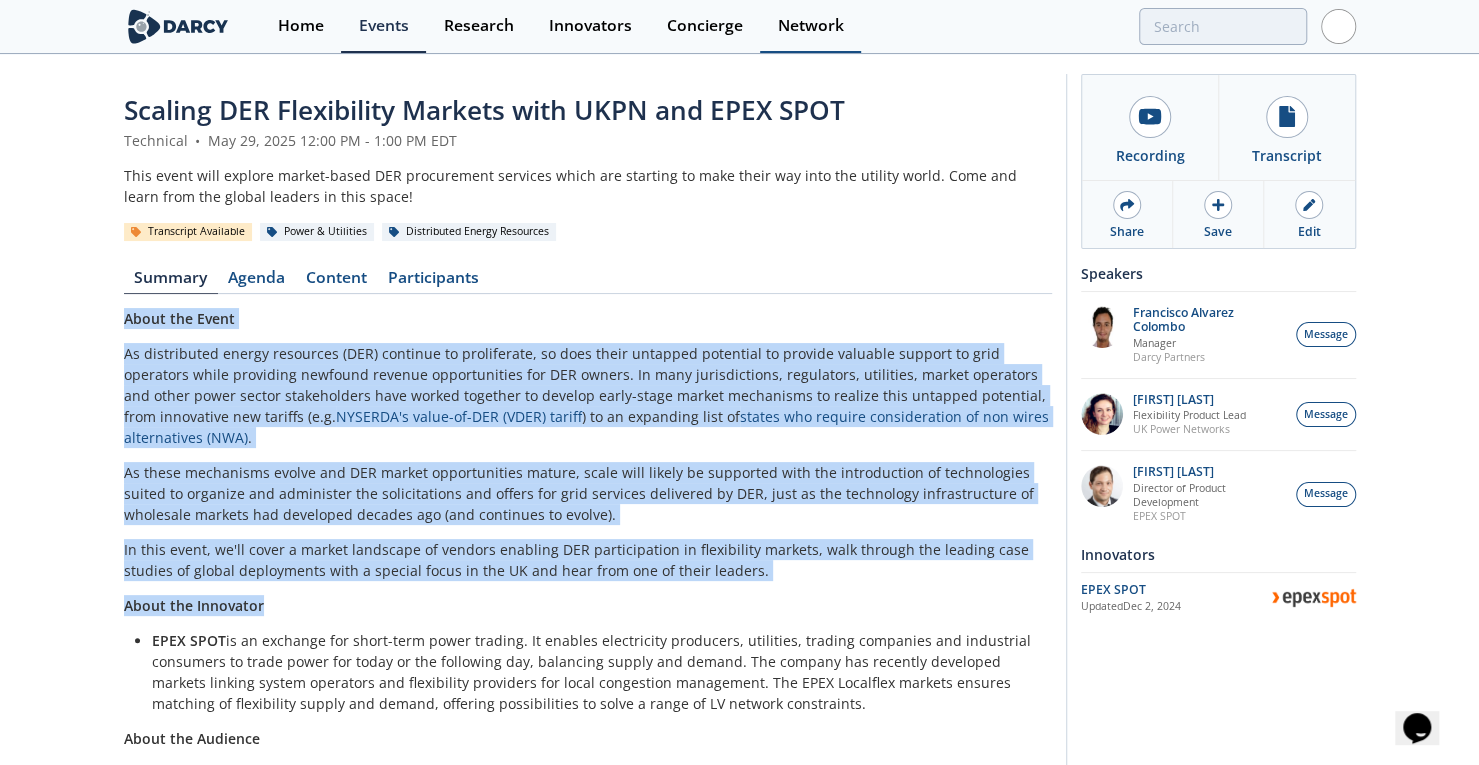 copy on "About the Event
As distributed energy resources (DER) continue to proliferate, so does their untapped potential to provide valuable support to grid operators while providing newfound revenue opportunities for DER owners.  In many jurisdictions, regulators, utilities, market operators and other power sector stakeholders have worked together to develop early-stage market mechanisms to realize this untapped potential, from innovative new tariffs (e.g.  [ORGANIZATION]'s value-of-DER (VDER) tariff ) to an expanding list of  [STATE] who require consideration of non wires alternatives (NWA) .
As these mechanisms evolve and DER market opportunities mature, scale will likely be supported with the introduction of technologies suited to organize and administer the solicitations and offers for grid services delivered by DER, just as the technology infrastructure of wholesale markets had developed decades ago (and continues to evolve).
In this event, we'll cover a market landscape of vendors enabling DER participation in..." 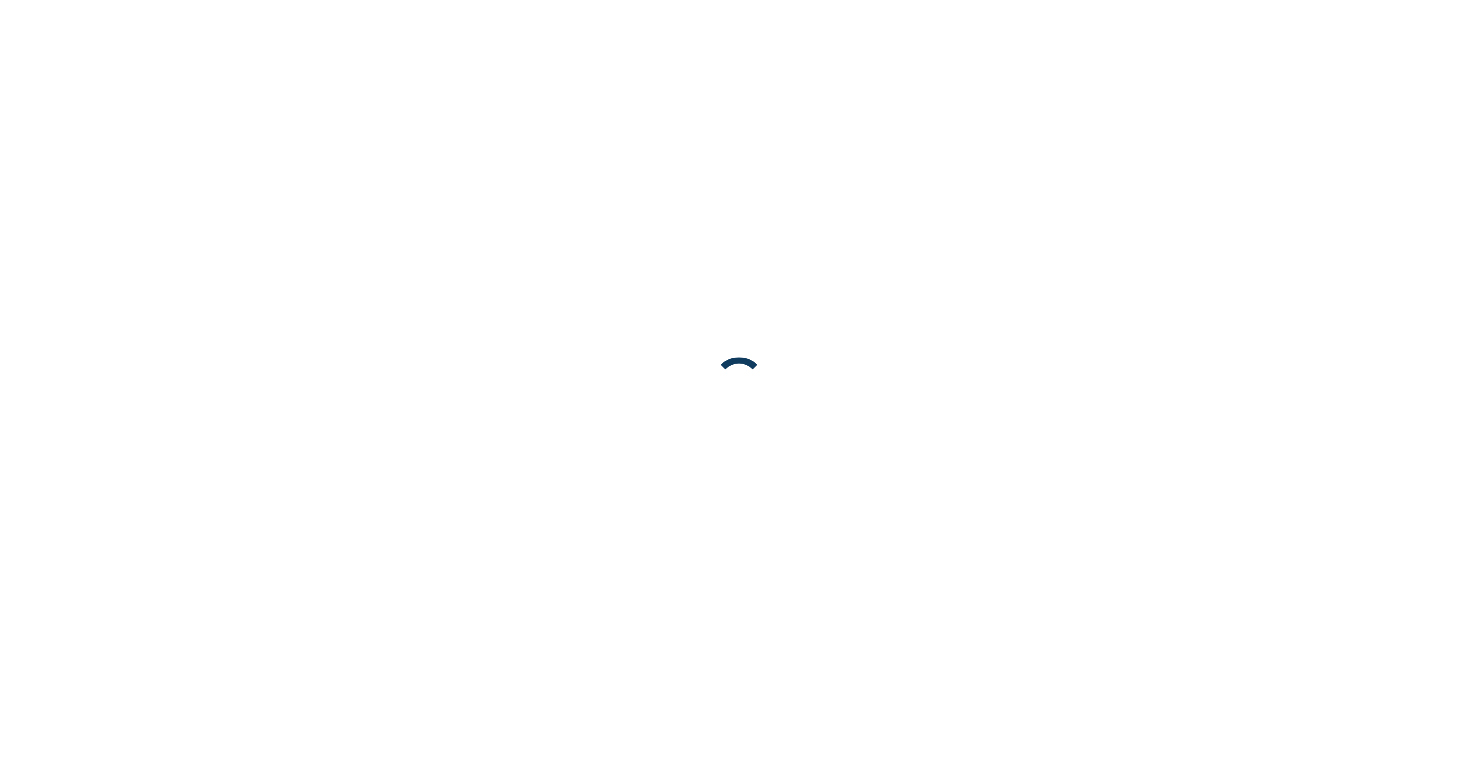scroll, scrollTop: 0, scrollLeft: 0, axis: both 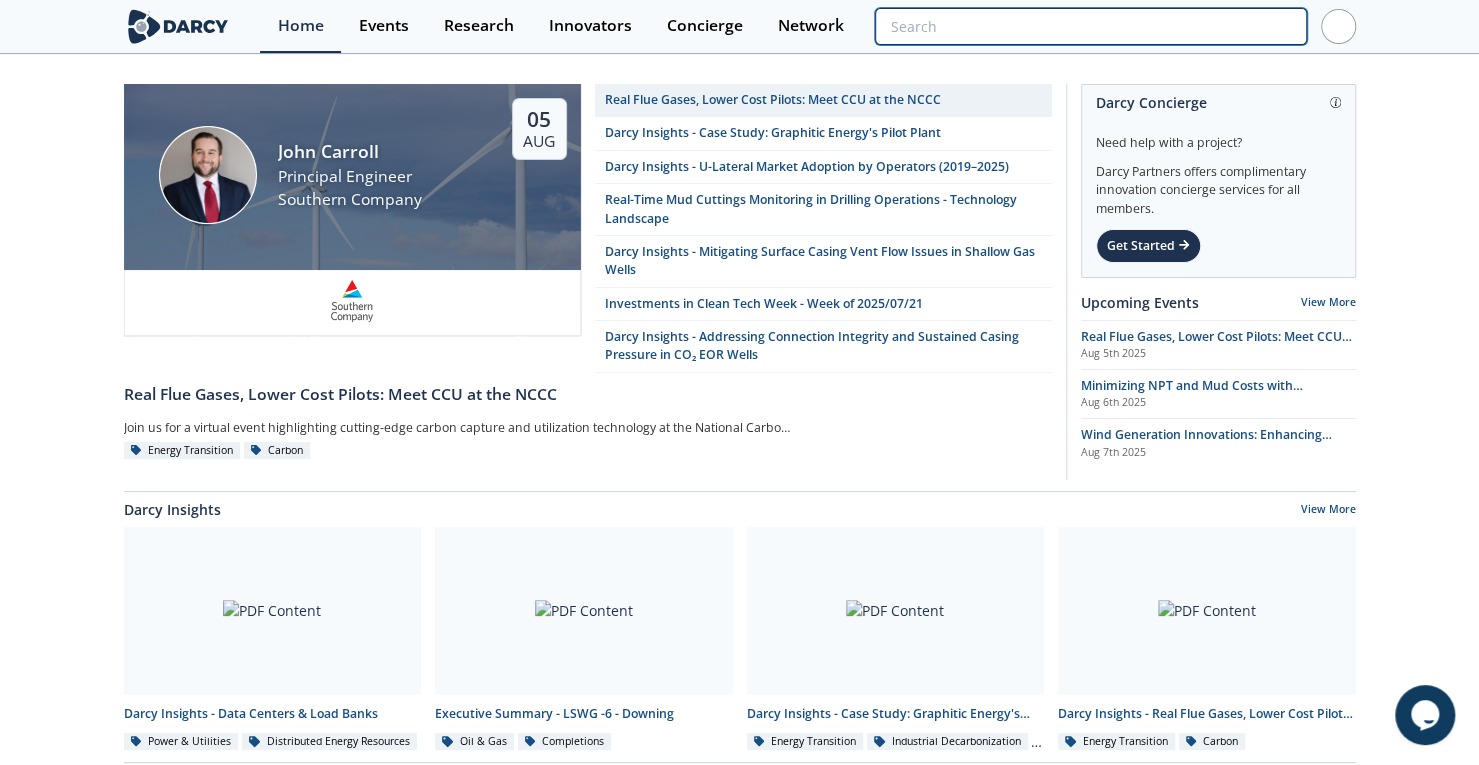 click at bounding box center [1090, 26] 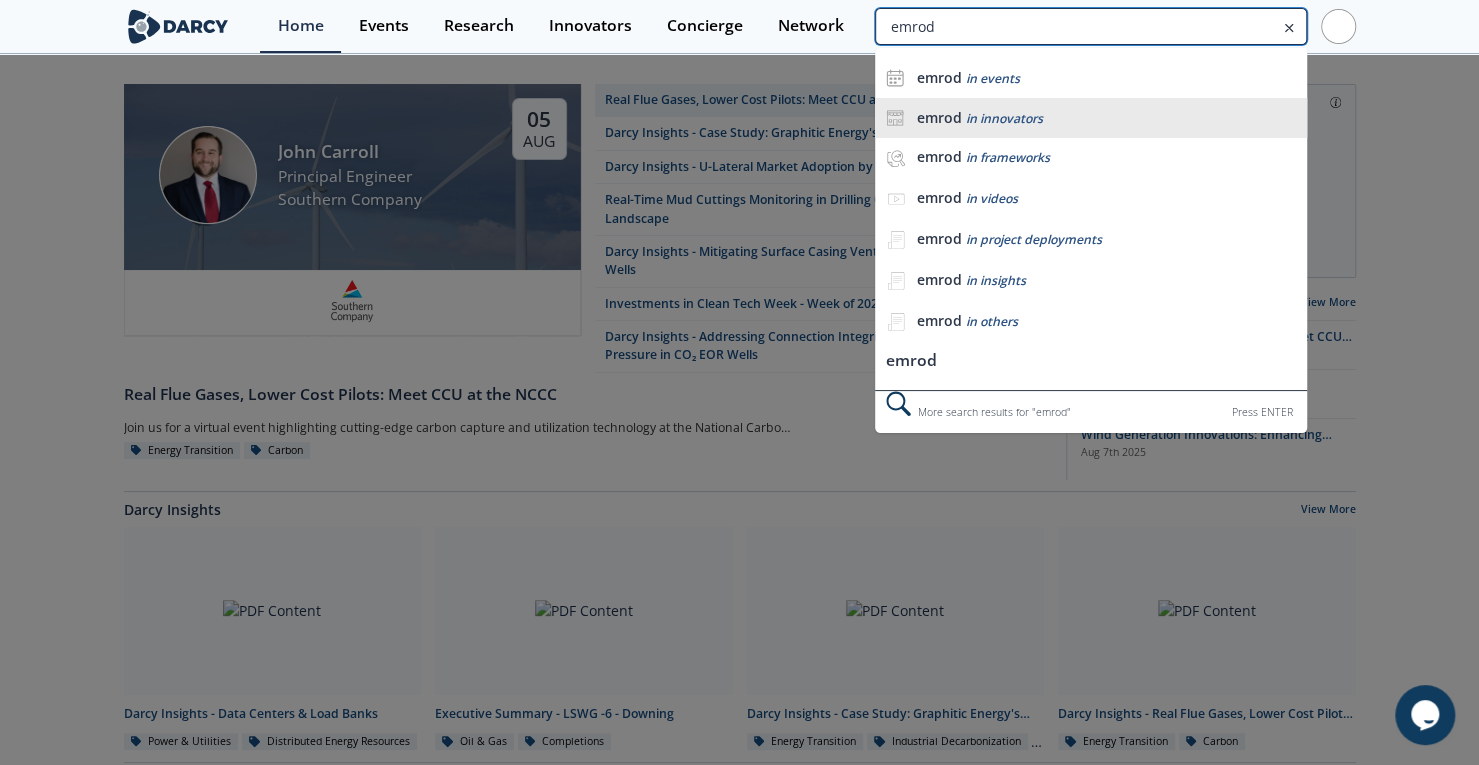 type on "emrod" 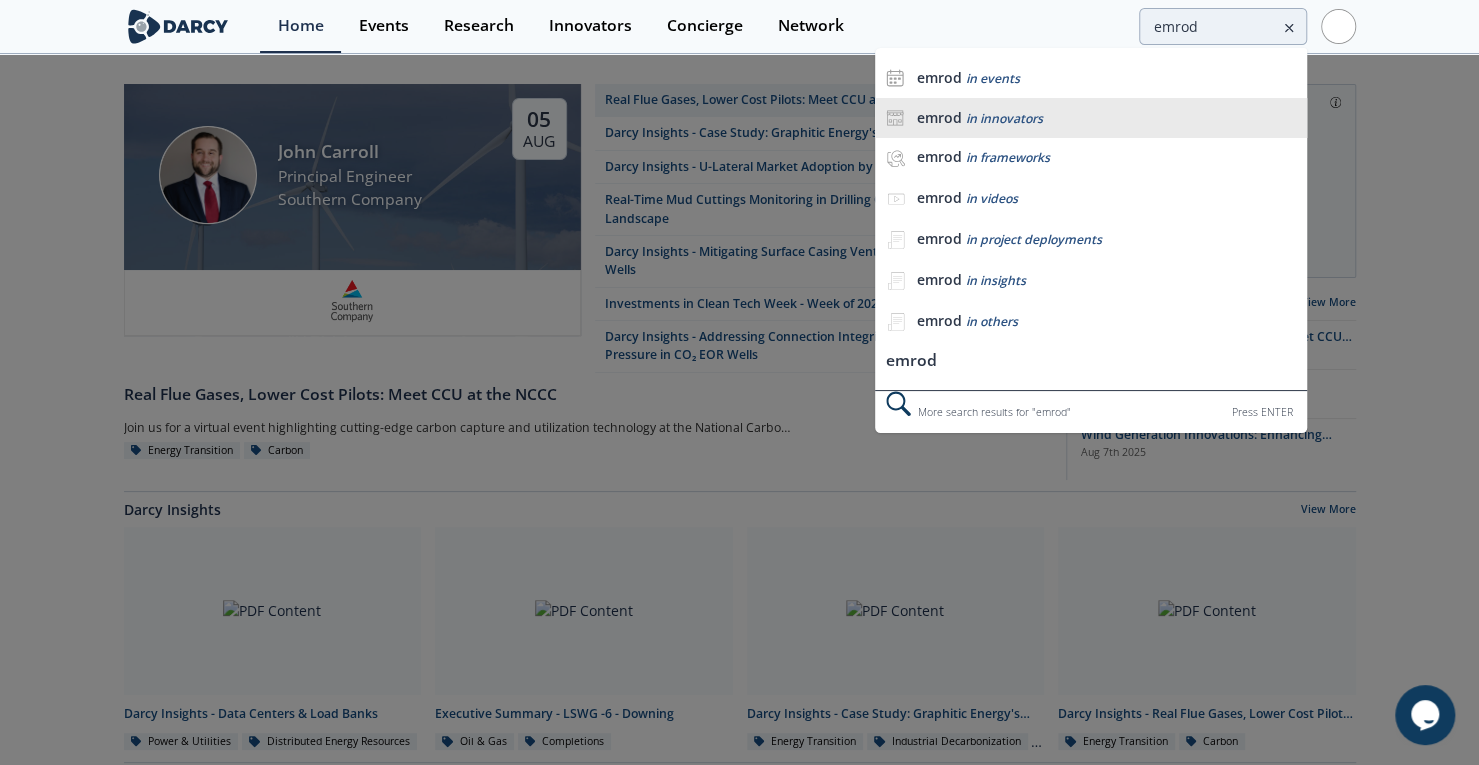 click on "emrod
in innovators" at bounding box center (1106, 118) 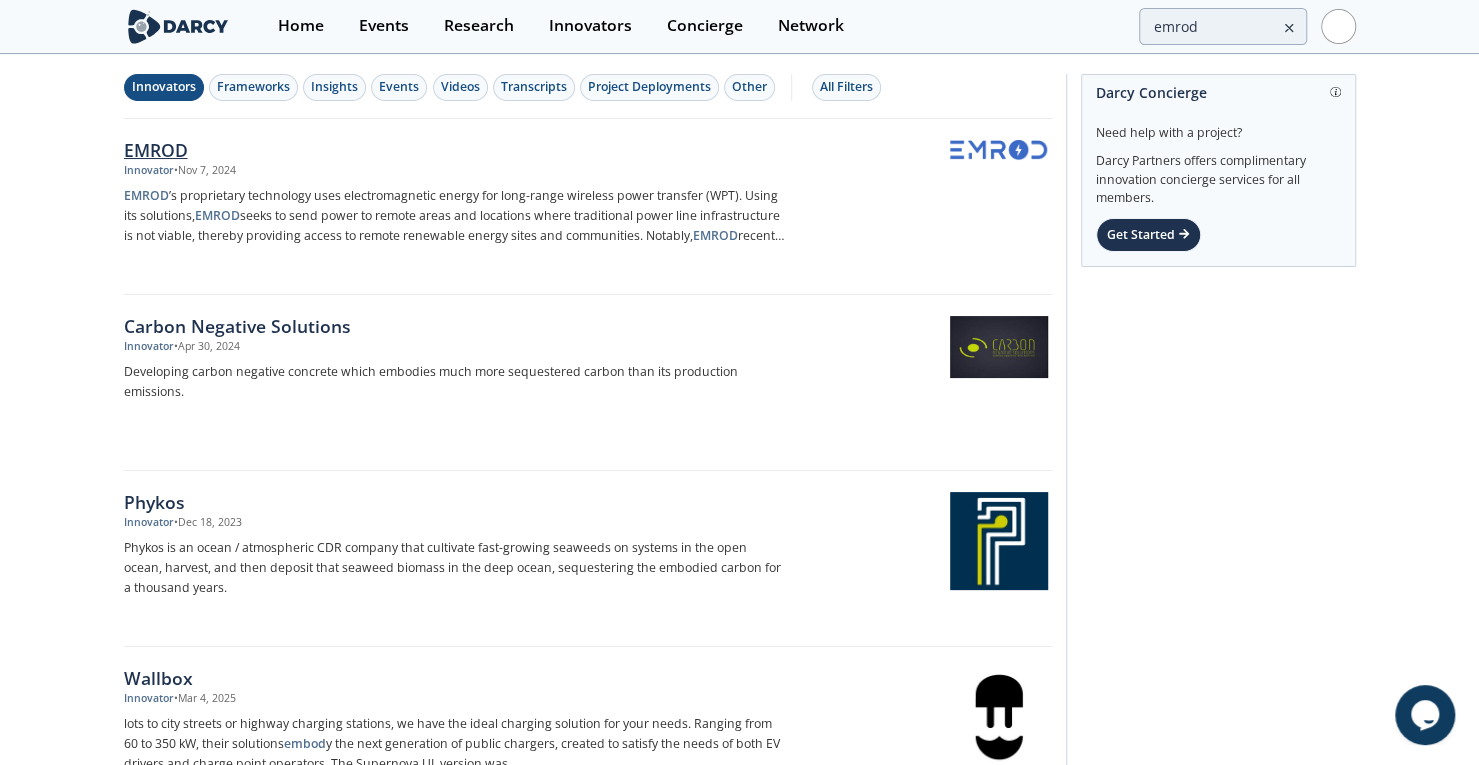 click on "EMROD" at bounding box center [455, 150] 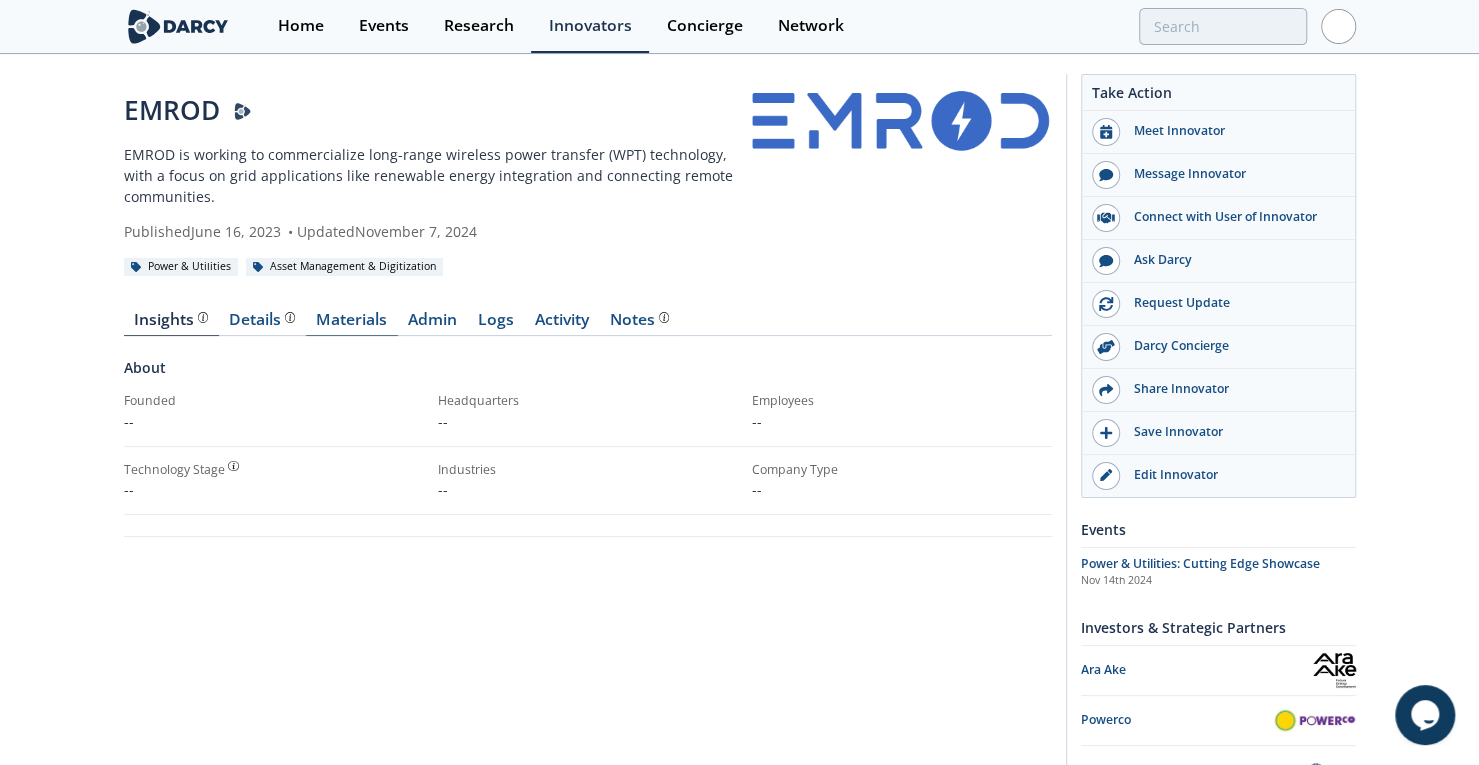 click on "Materials" at bounding box center (352, 324) 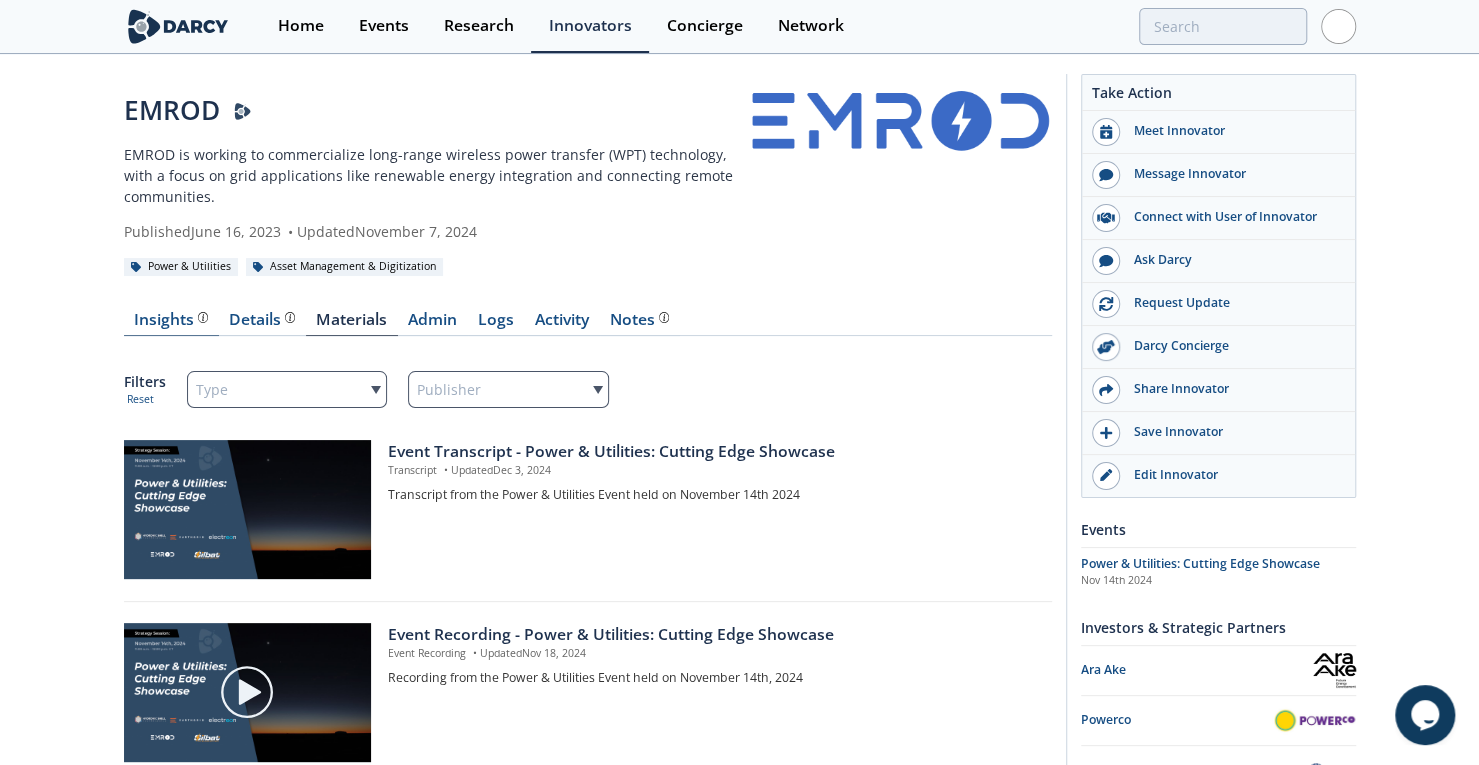 click on "Insights
The Darcy Research team’s summarized opinion of the innovator, the competitive landscape, background information of the innovator and snapshot of the customer base." at bounding box center [171, 320] 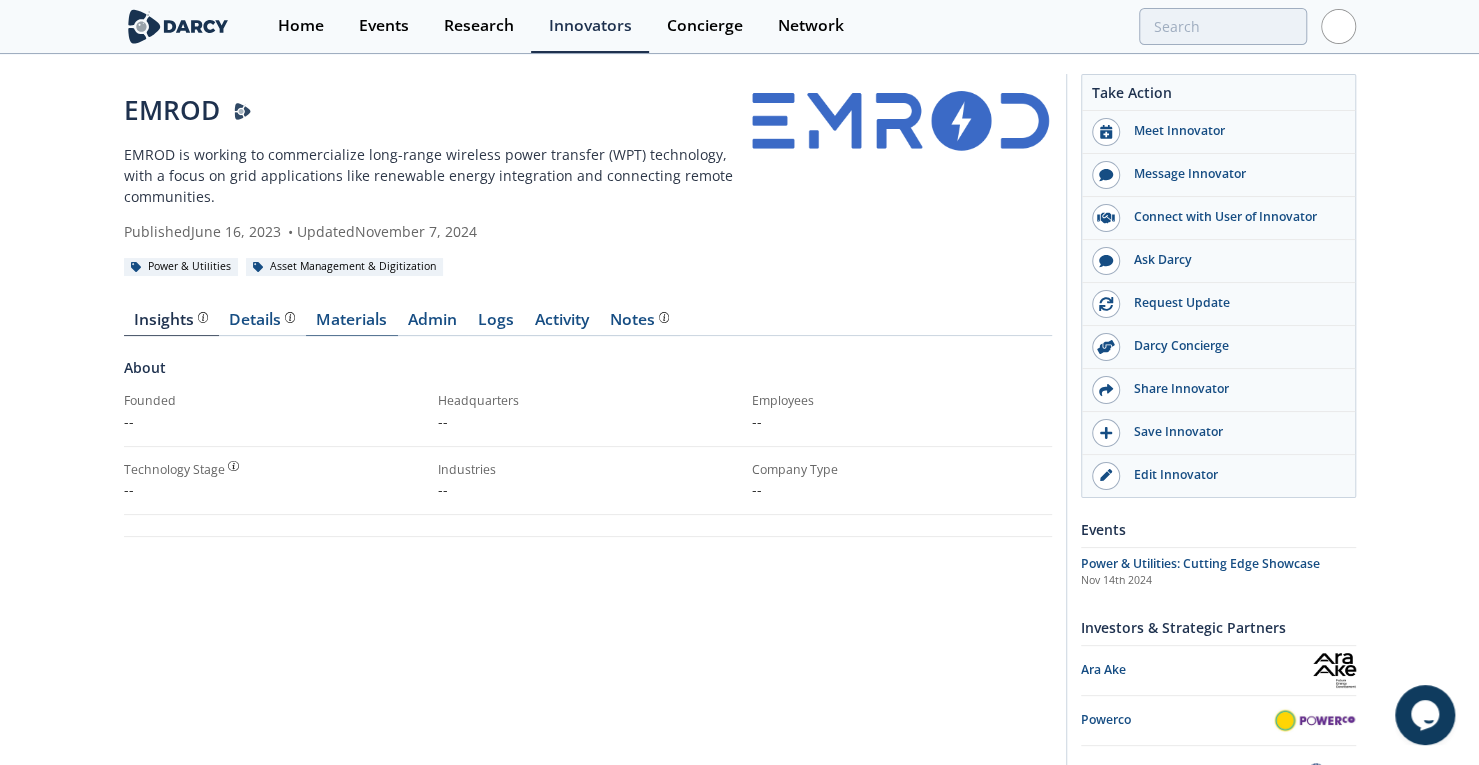 click on "Materials" at bounding box center [352, 324] 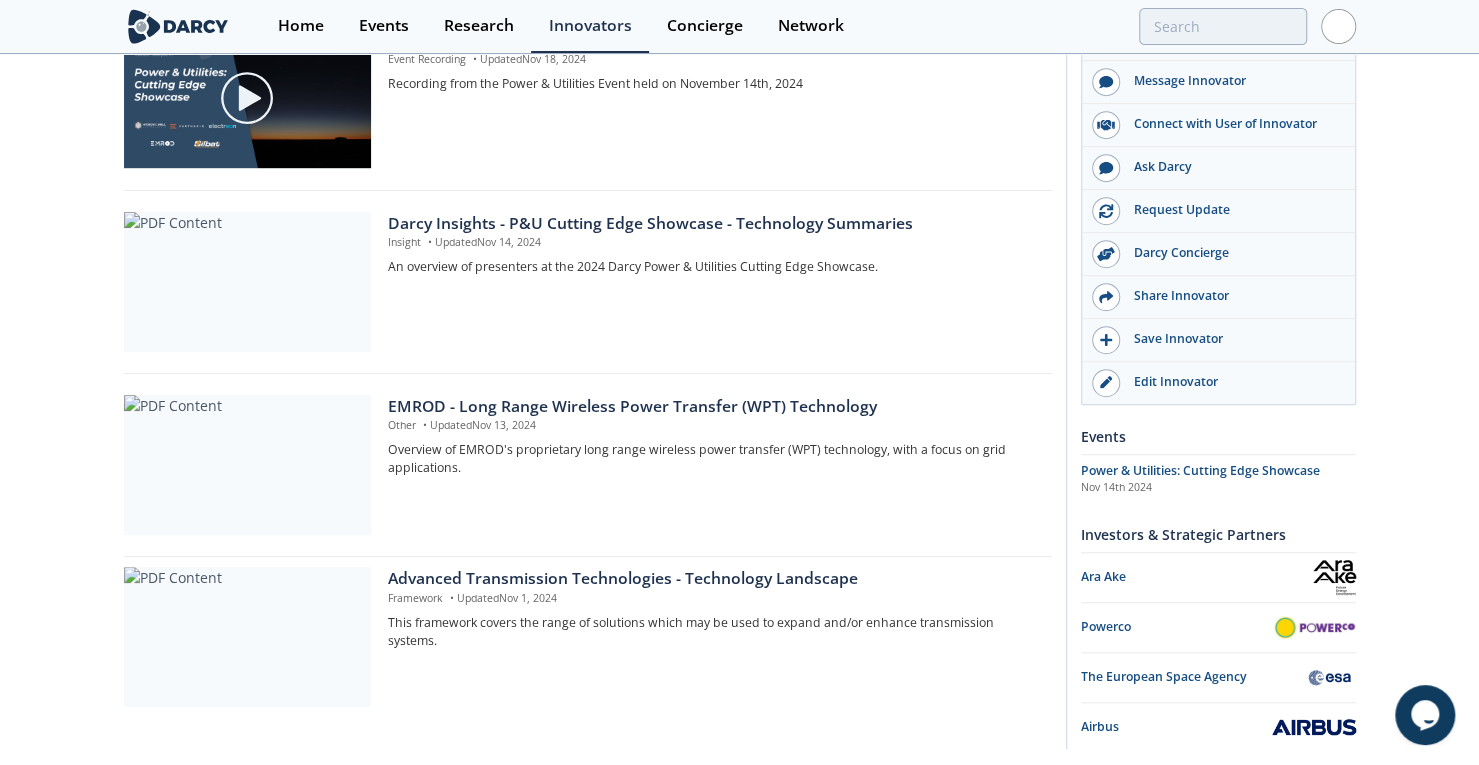 scroll, scrollTop: 650, scrollLeft: 0, axis: vertical 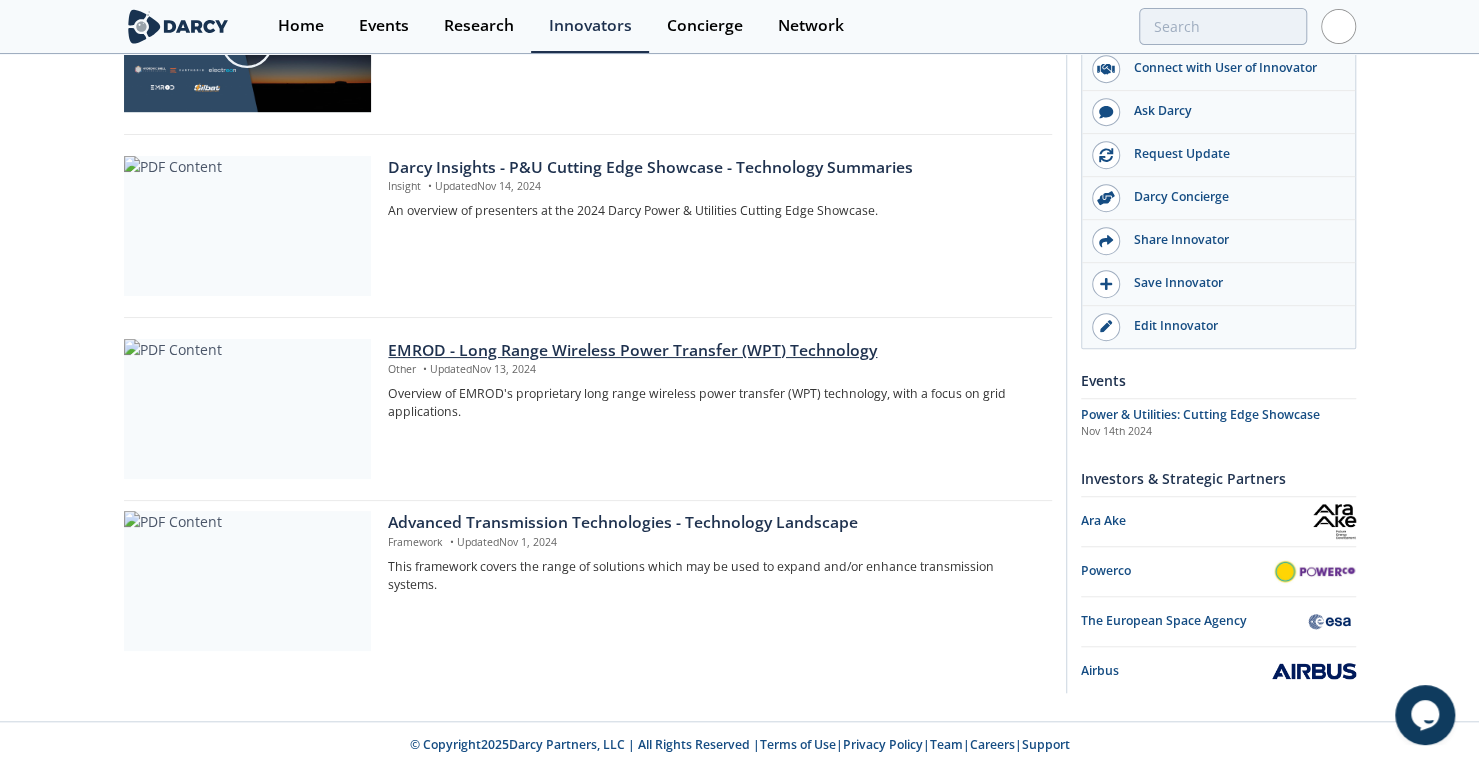 click on "EMROD - Long Range Wireless Power Transfer (WPT) Technology" at bounding box center [712, 351] 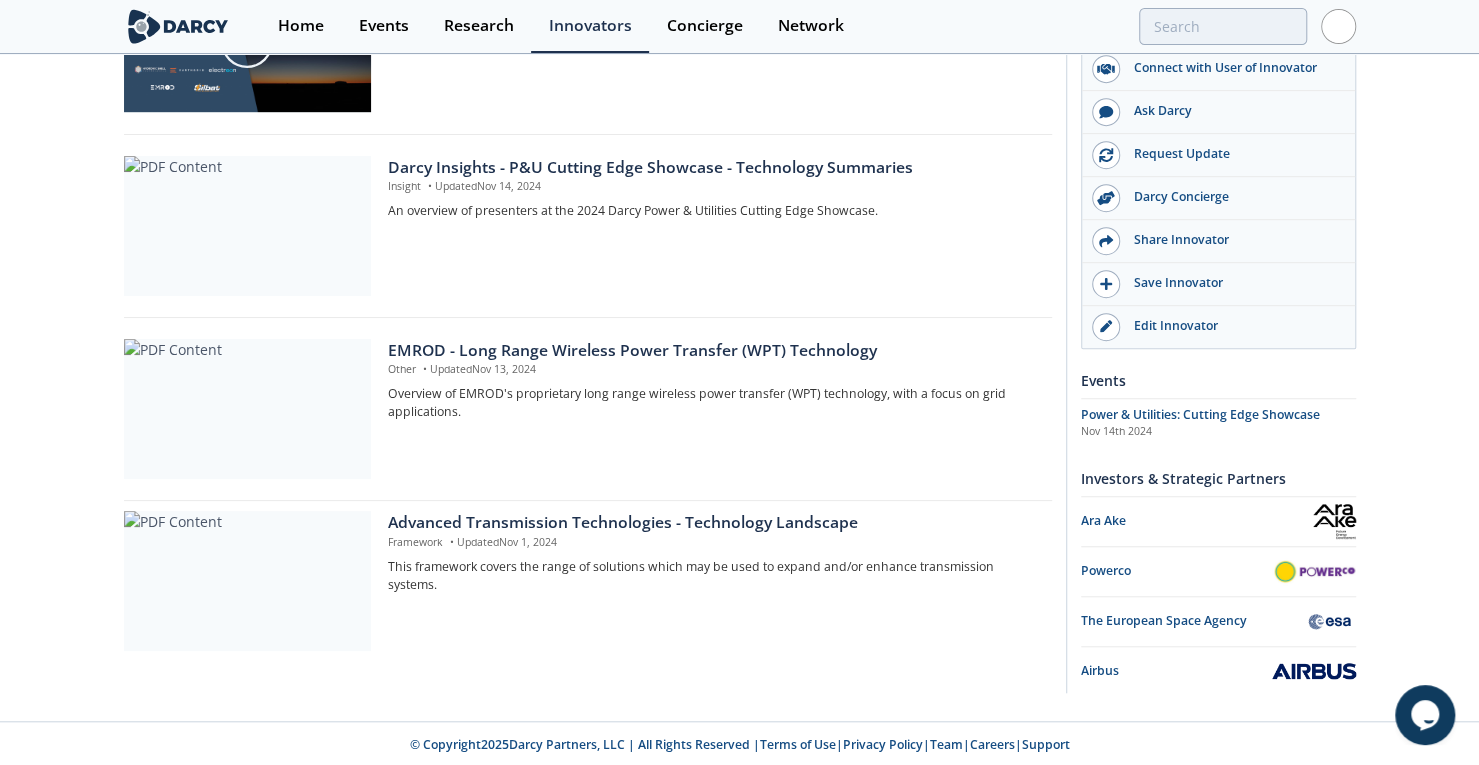 scroll, scrollTop: 0, scrollLeft: 0, axis: both 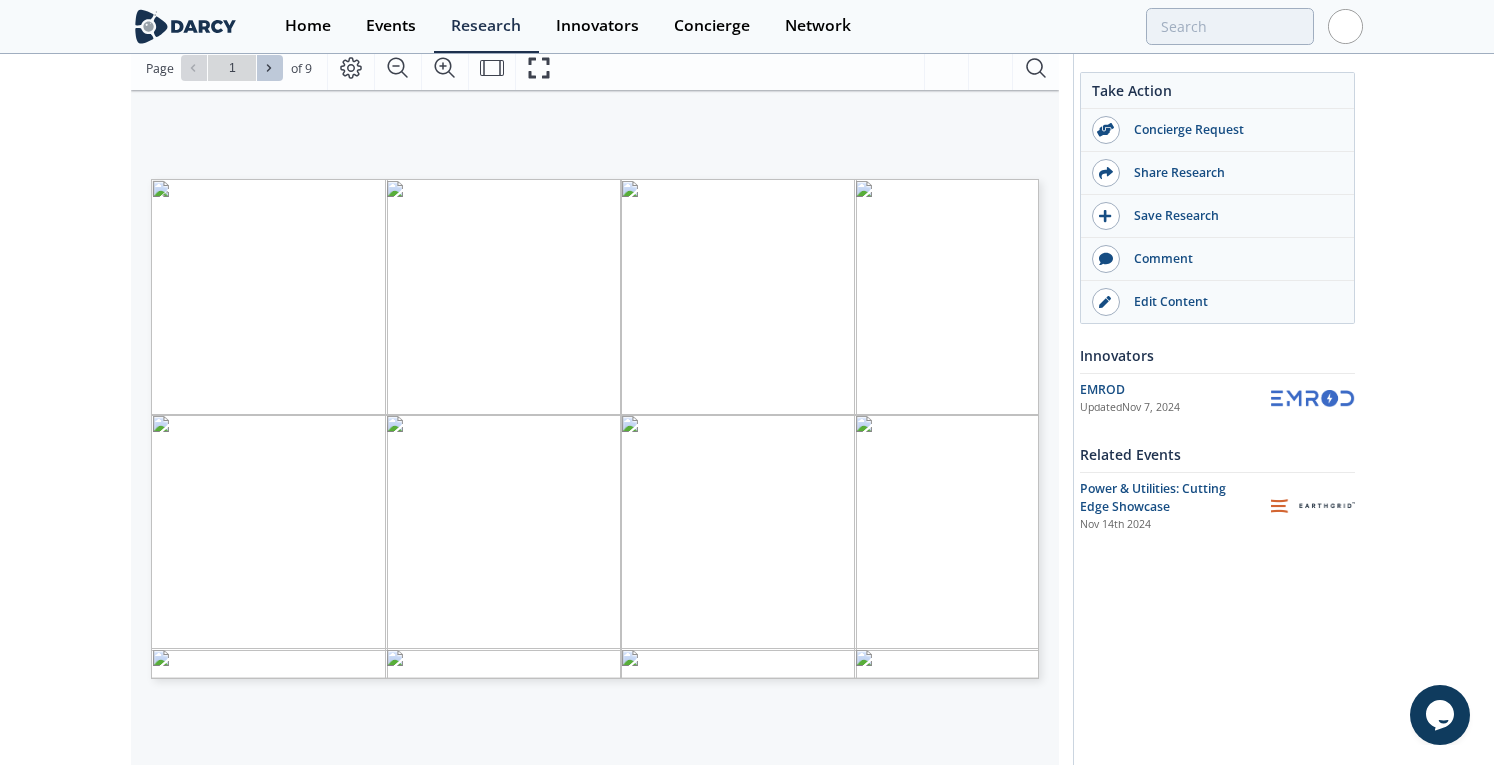 click 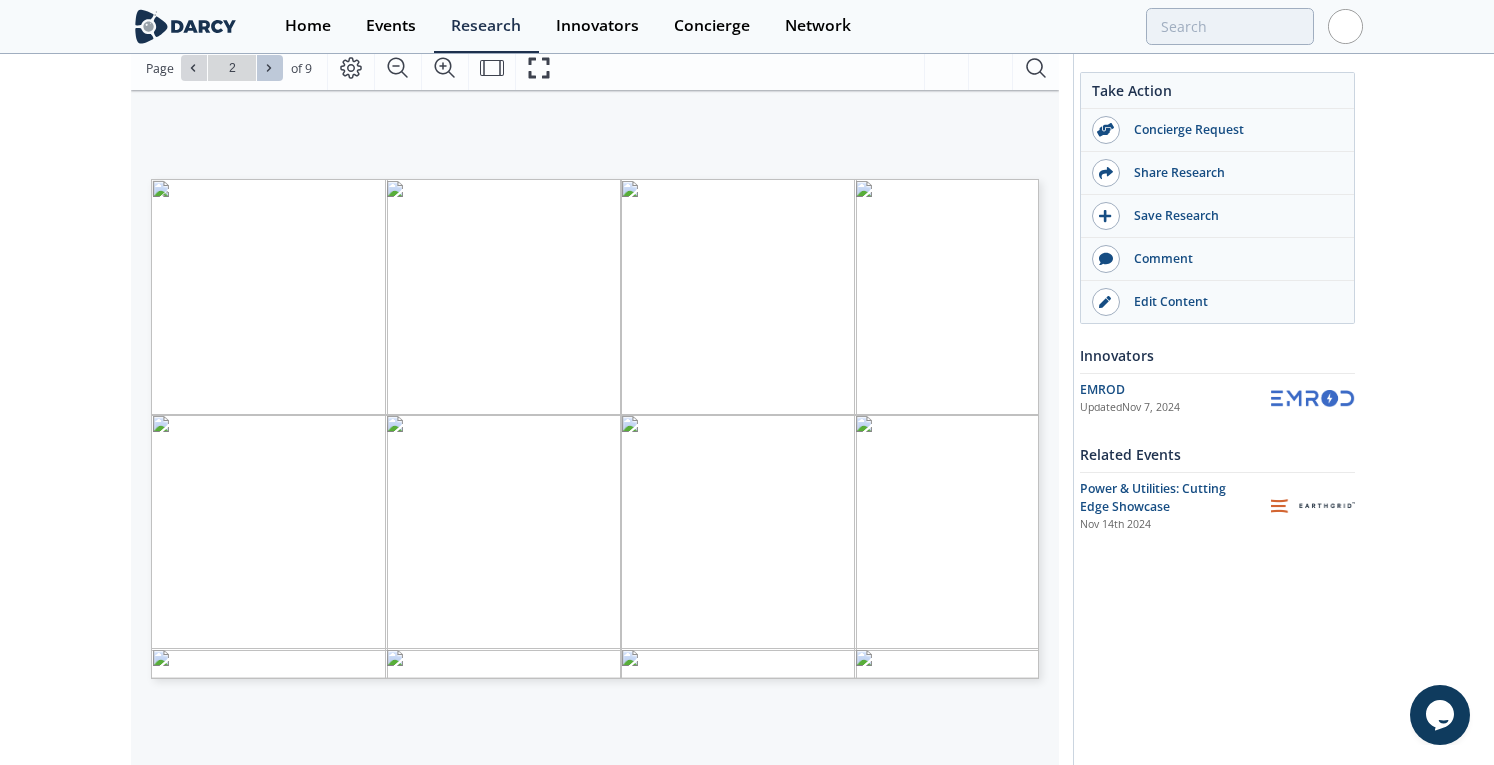 click 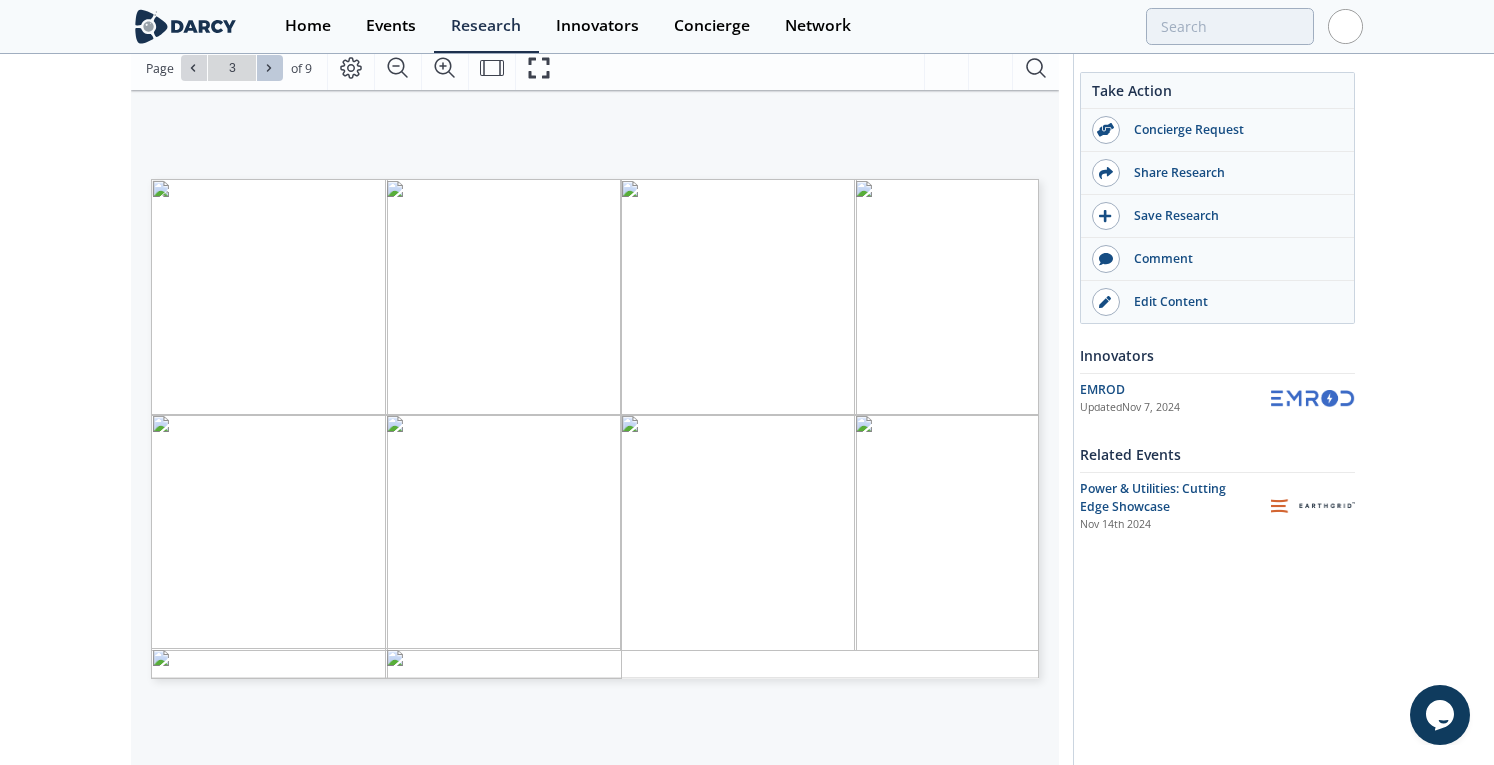 click 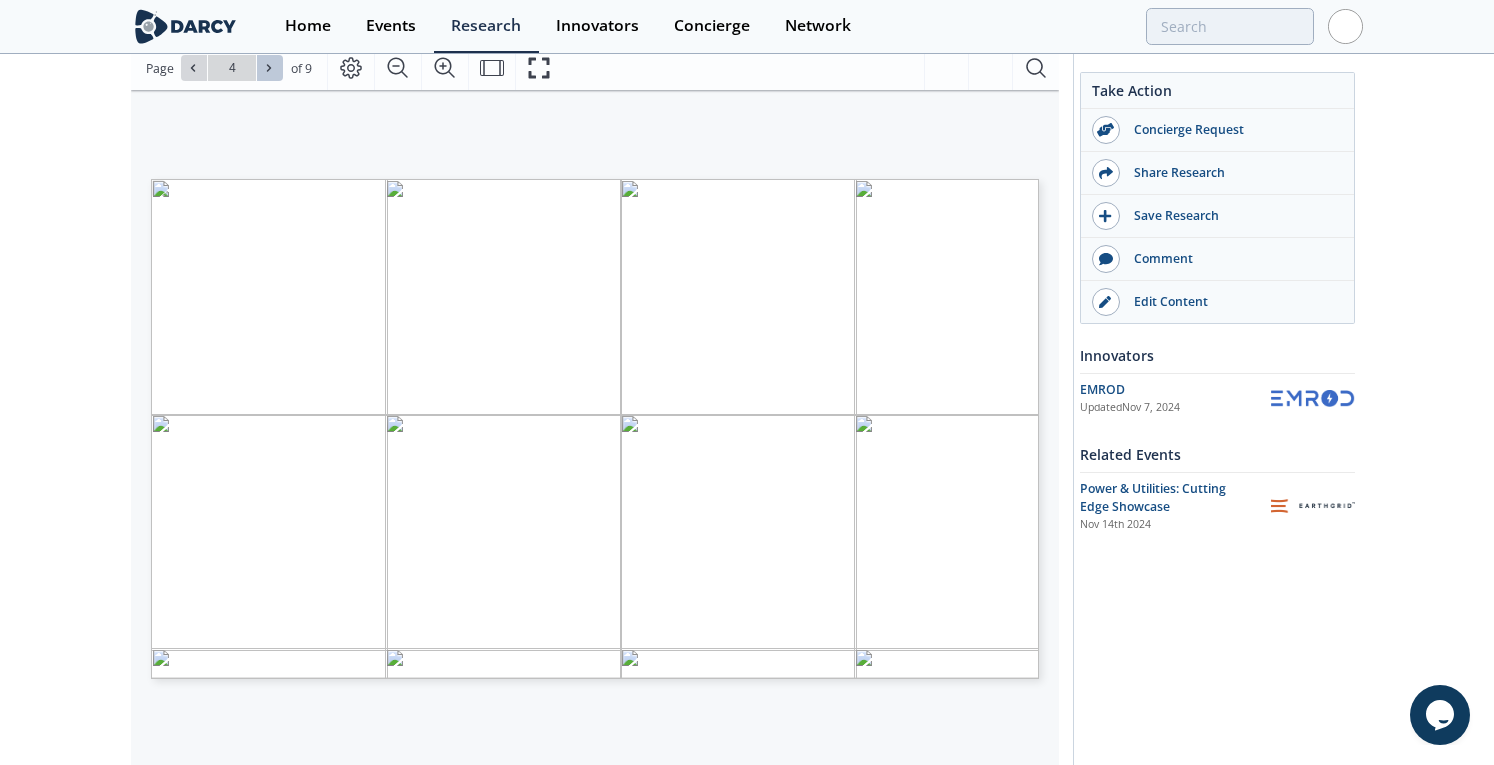 click 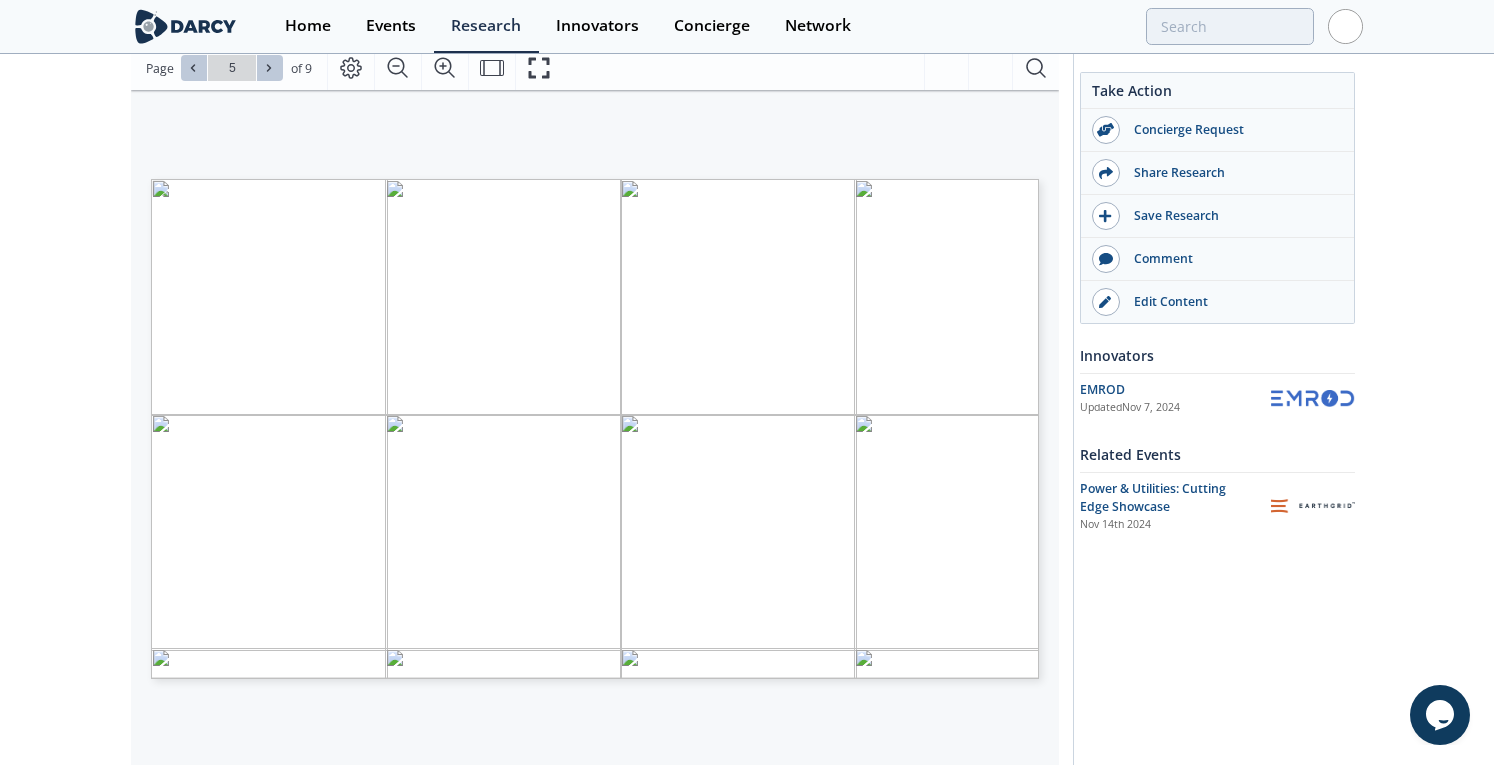 click 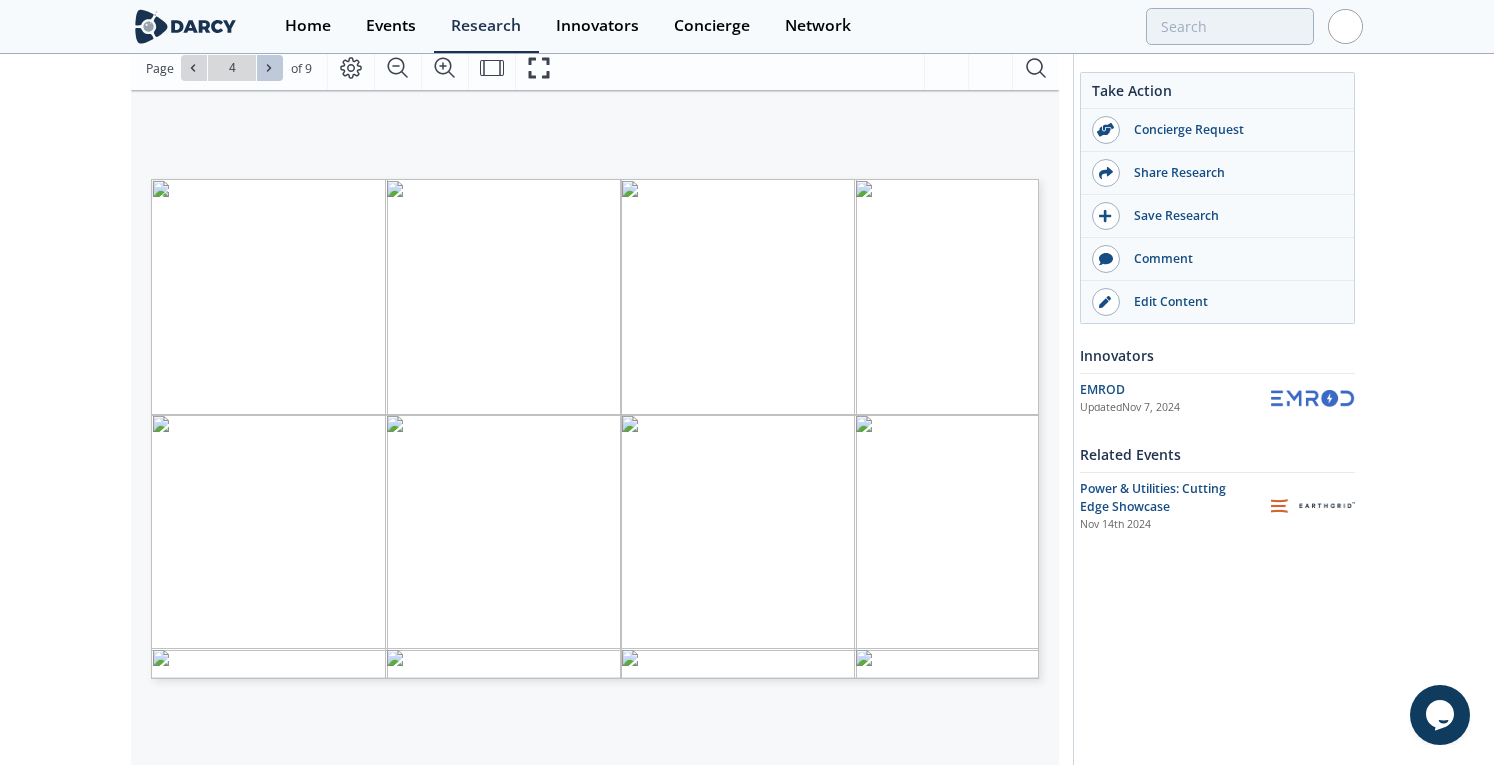 click at bounding box center [270, 68] 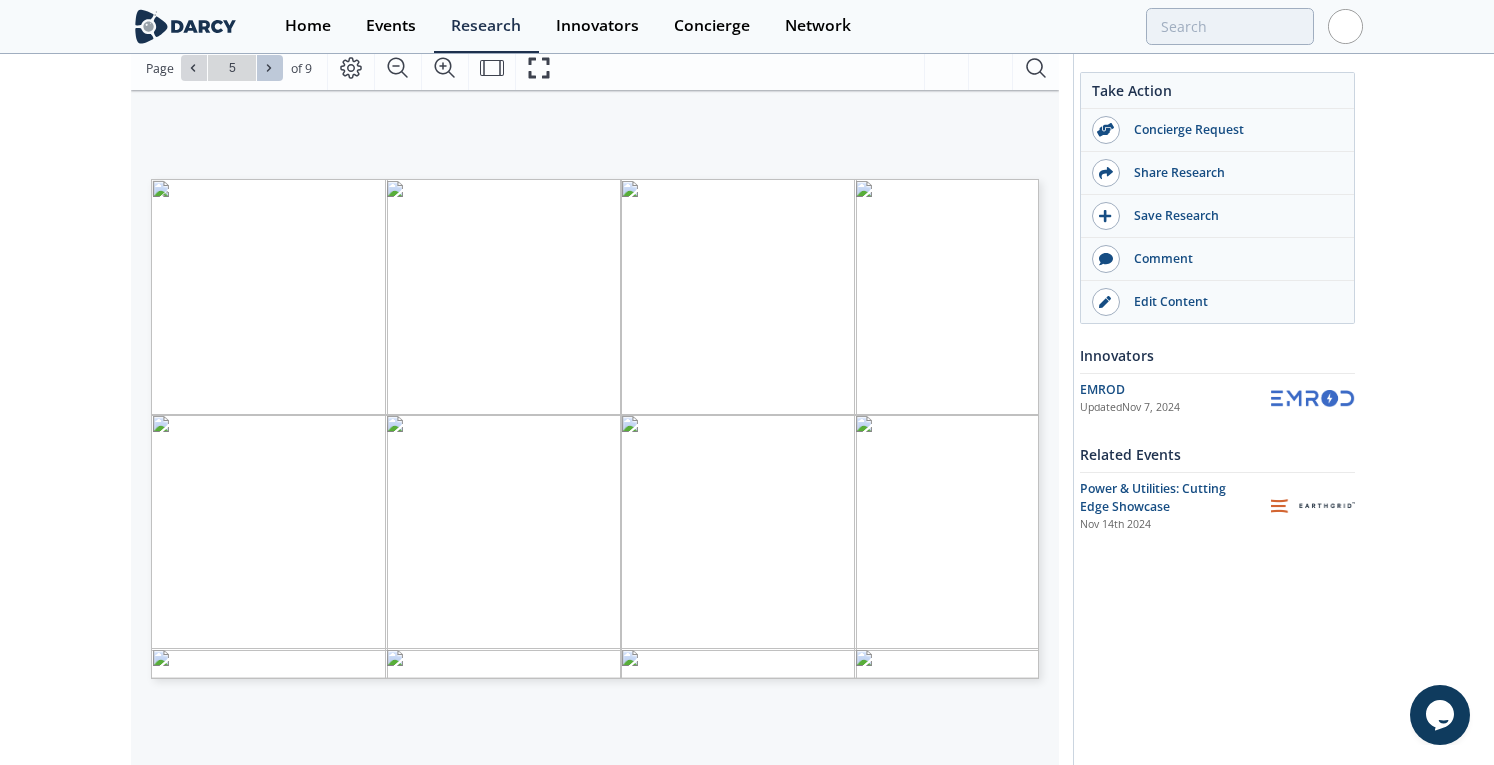 click at bounding box center (270, 68) 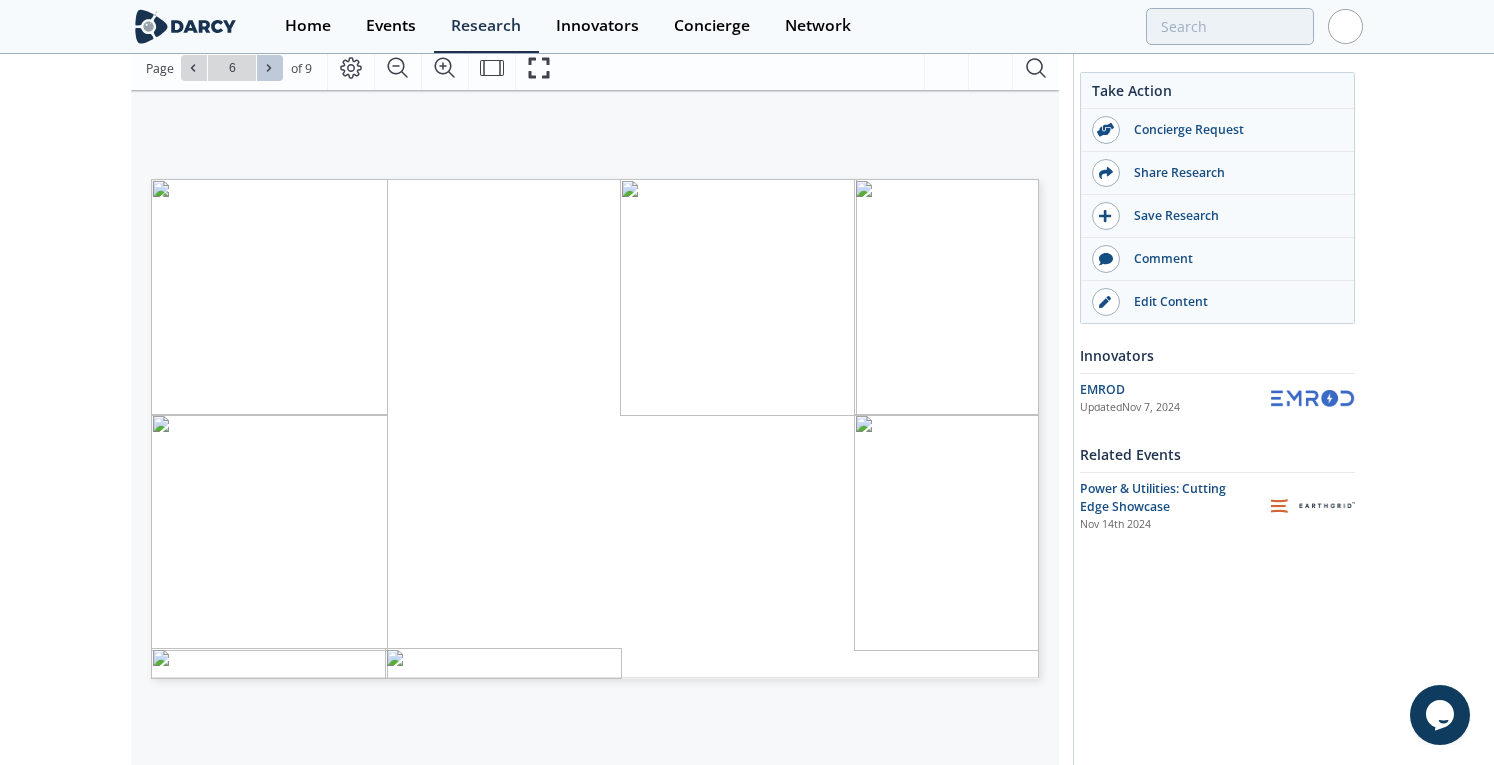 click at bounding box center (270, 68) 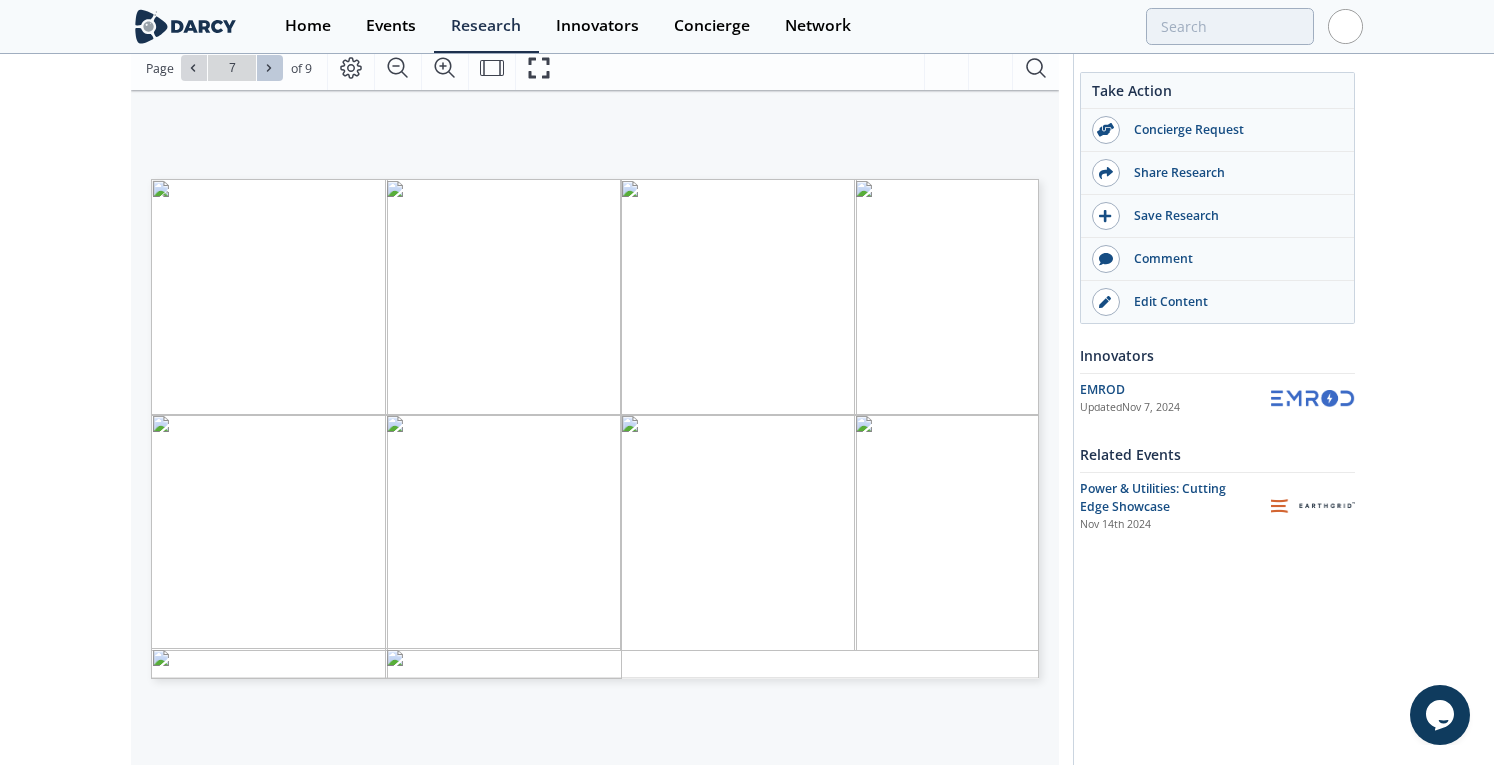click at bounding box center (270, 68) 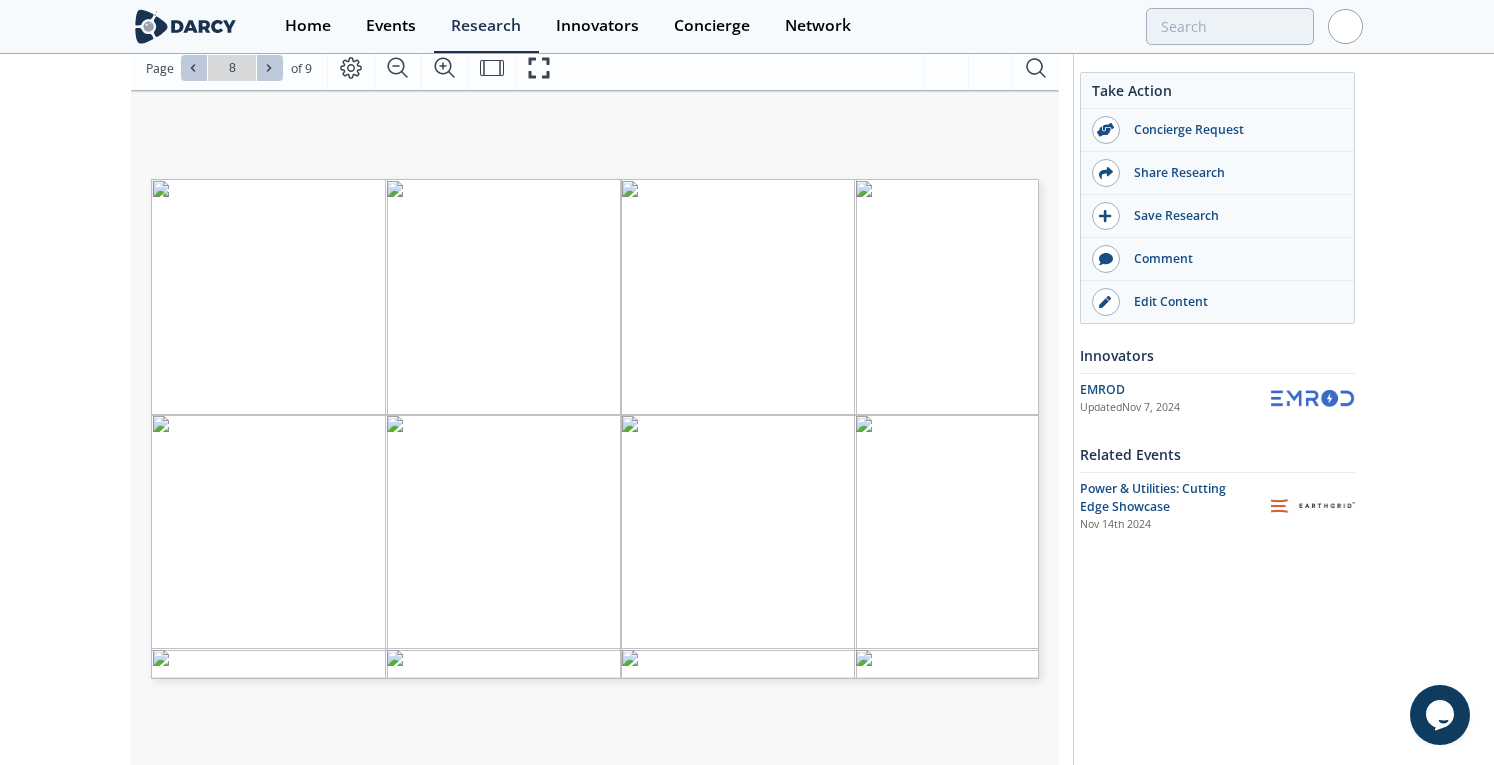 click 